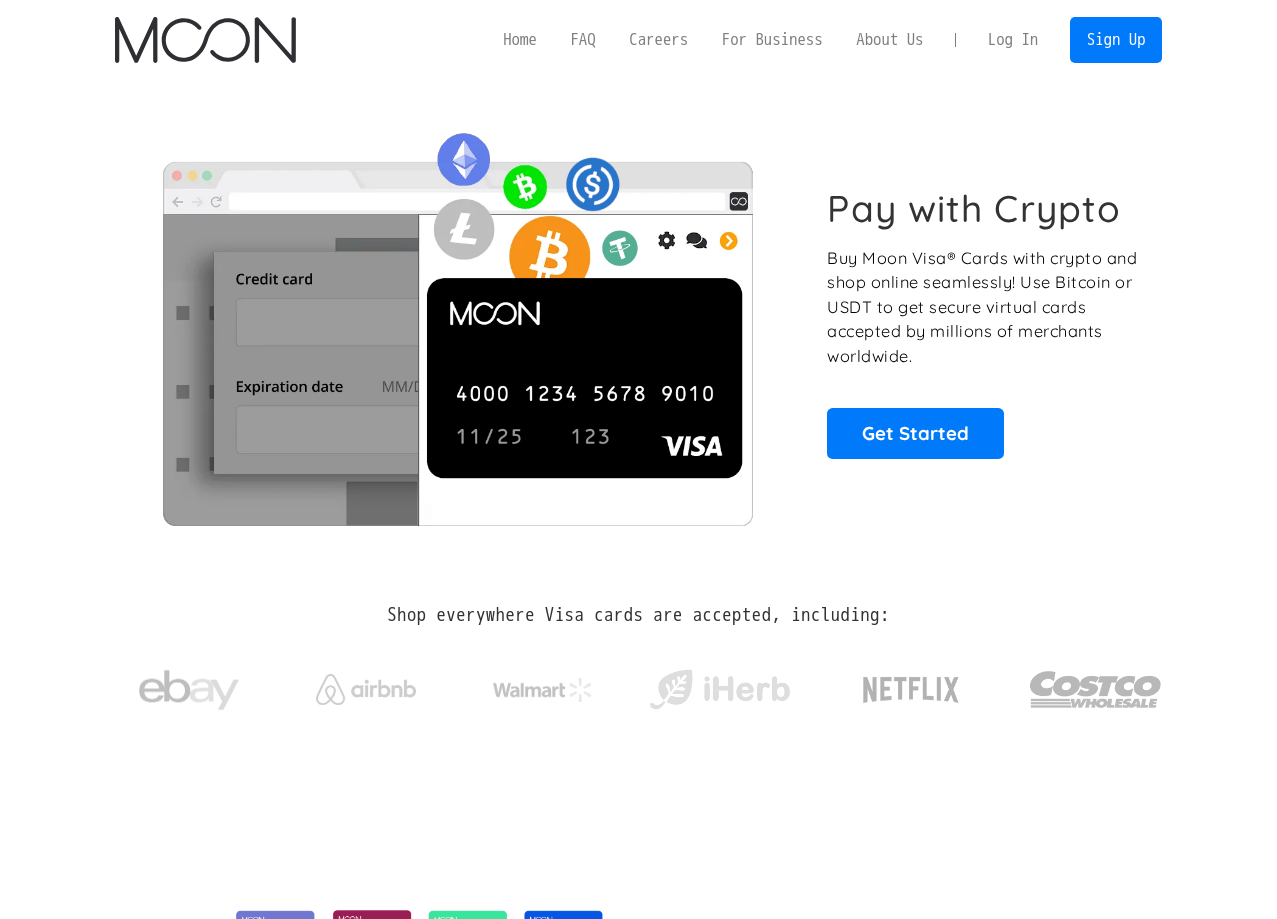 scroll, scrollTop: 0, scrollLeft: 0, axis: both 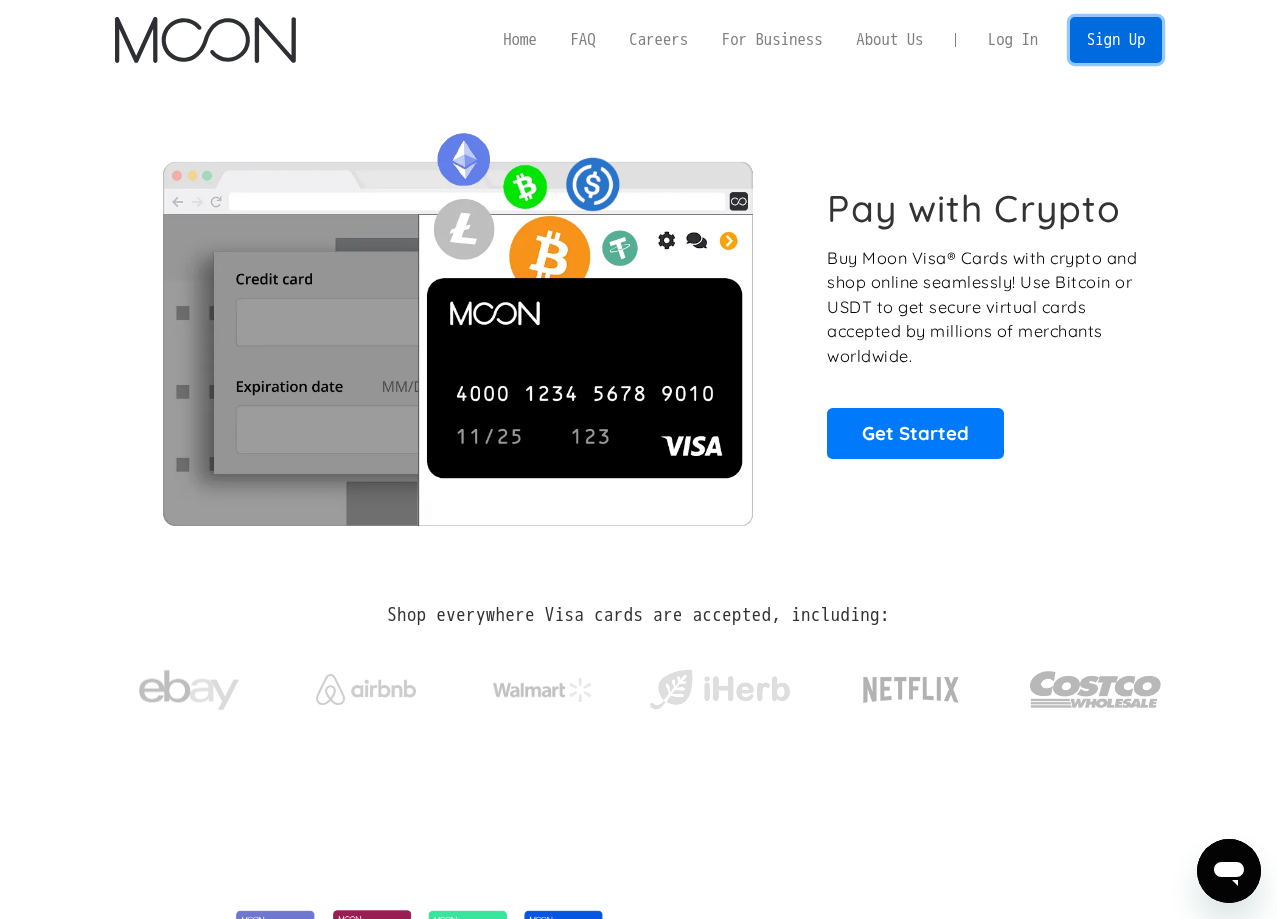 click on "Sign Up" at bounding box center [1116, 39] 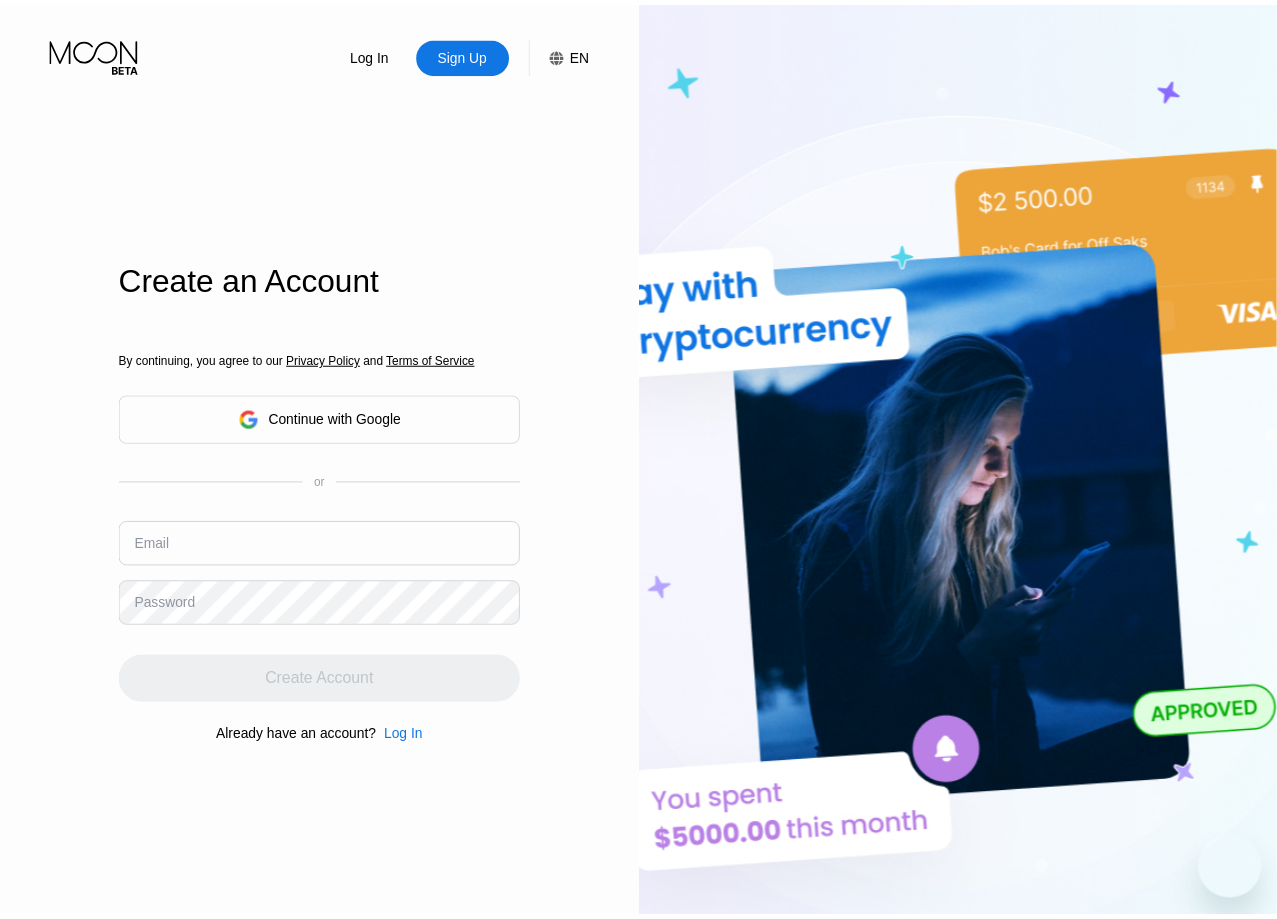 scroll, scrollTop: 0, scrollLeft: 0, axis: both 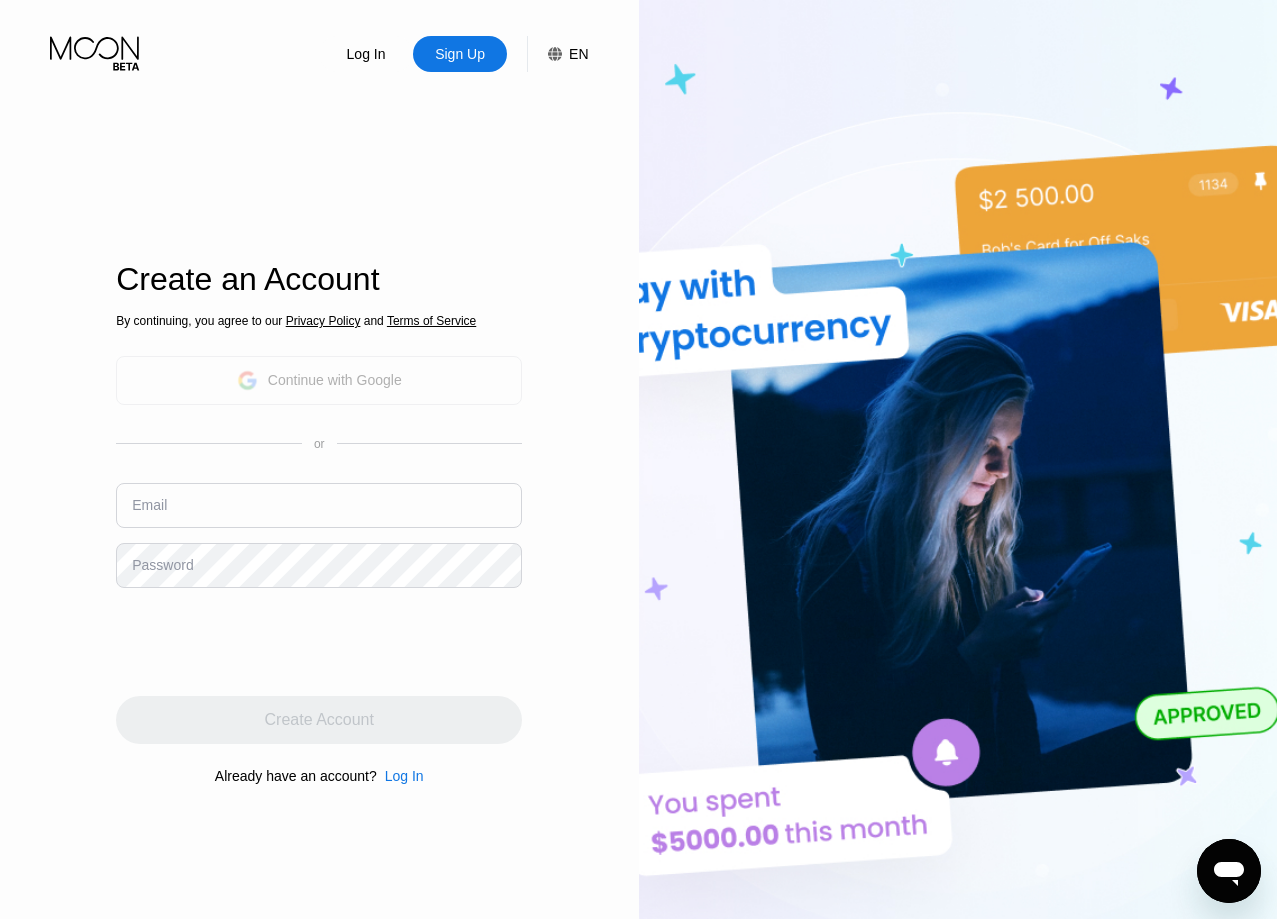 click on "Continue with Google" at bounding box center (319, 380) 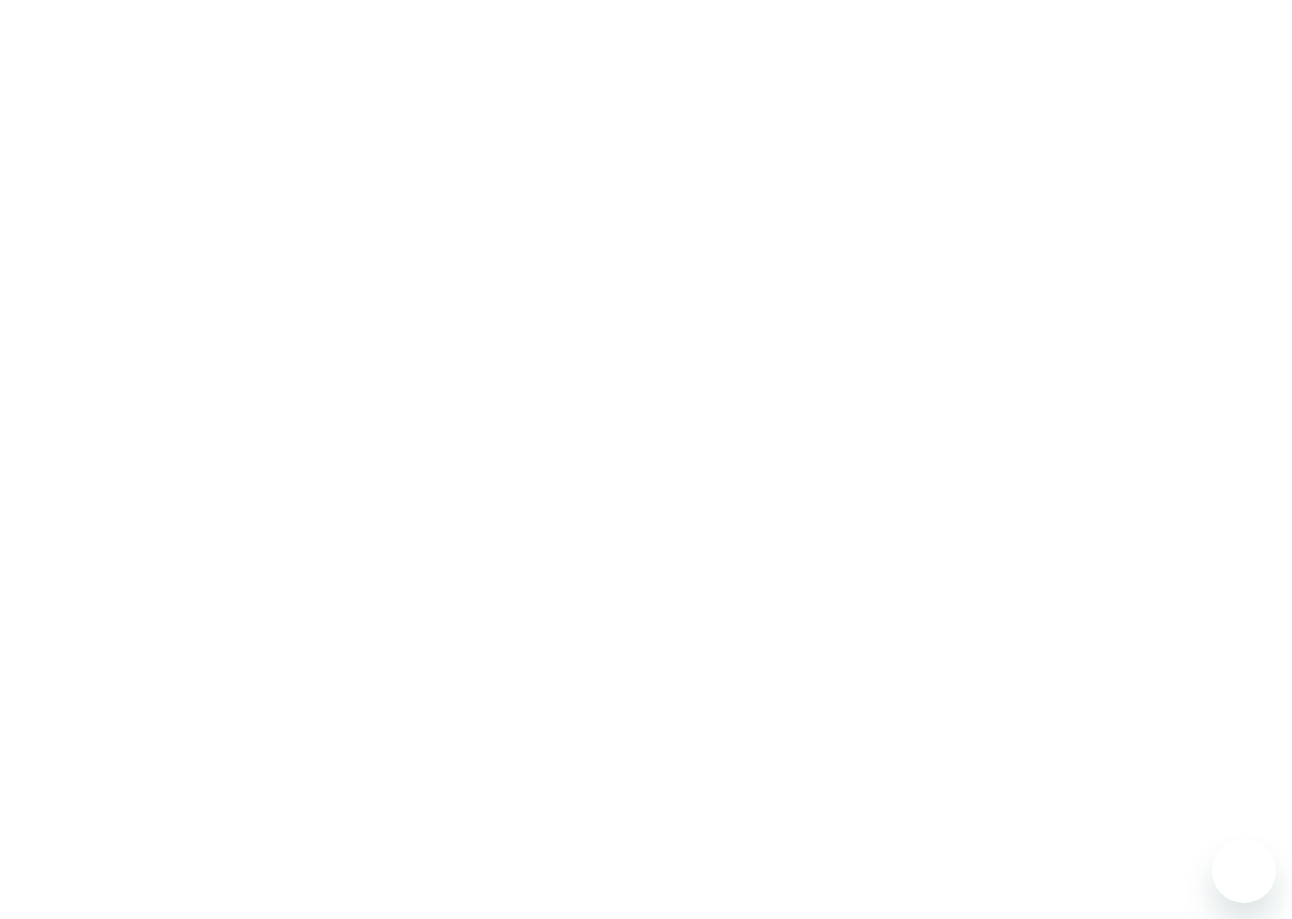 scroll, scrollTop: 0, scrollLeft: 0, axis: both 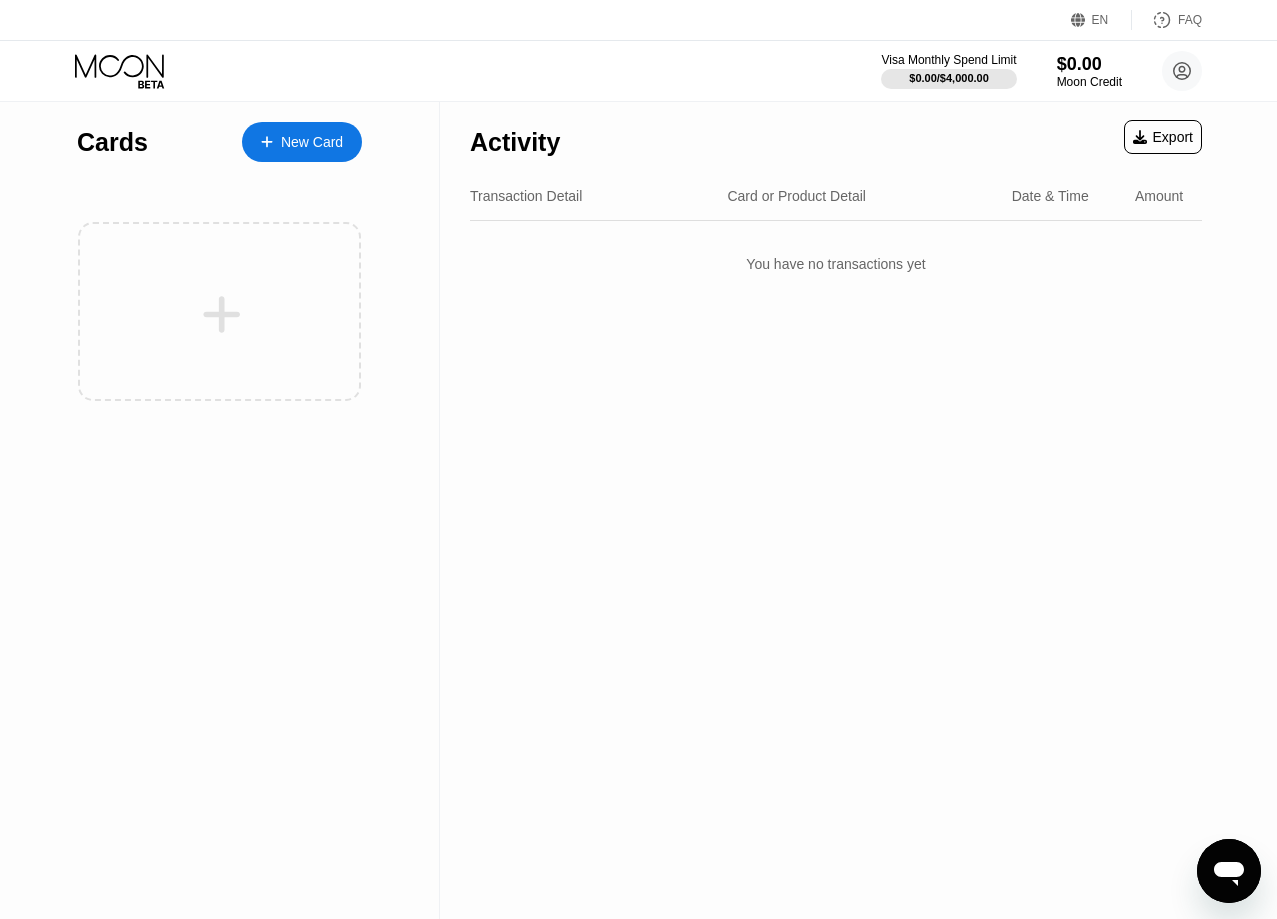click on "Cards    New Card" at bounding box center (219, 137) 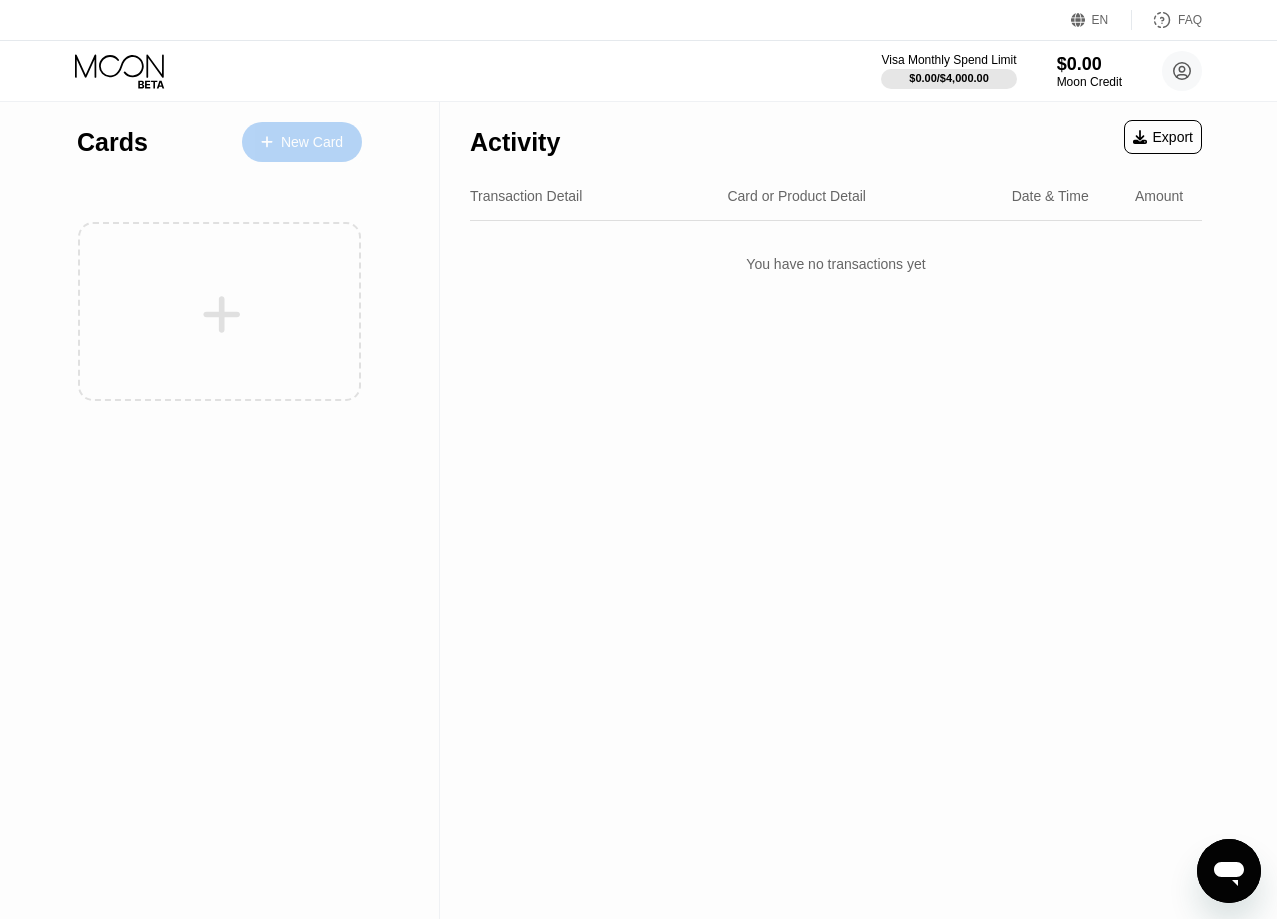 click on "New Card" at bounding box center (302, 142) 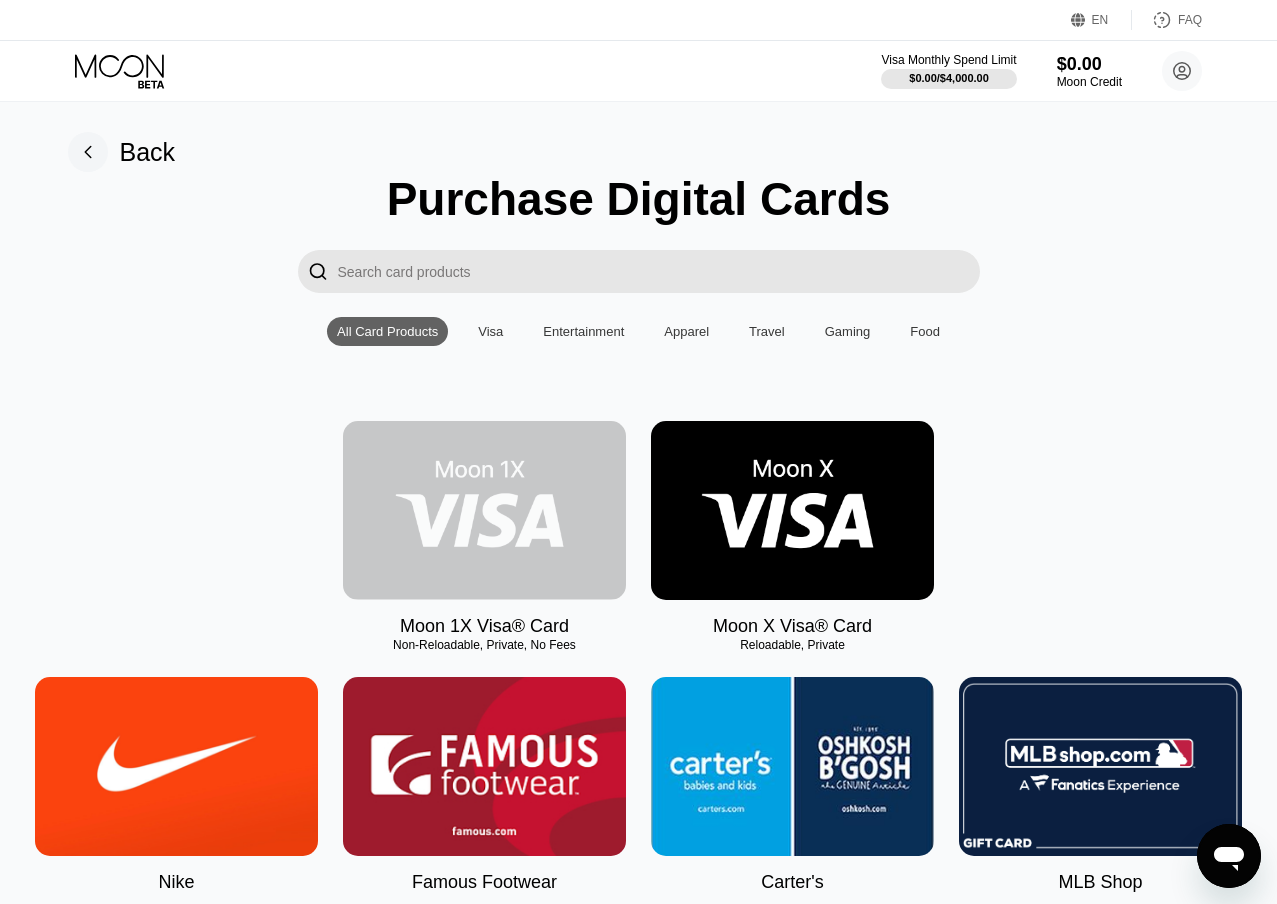 click at bounding box center [484, 510] 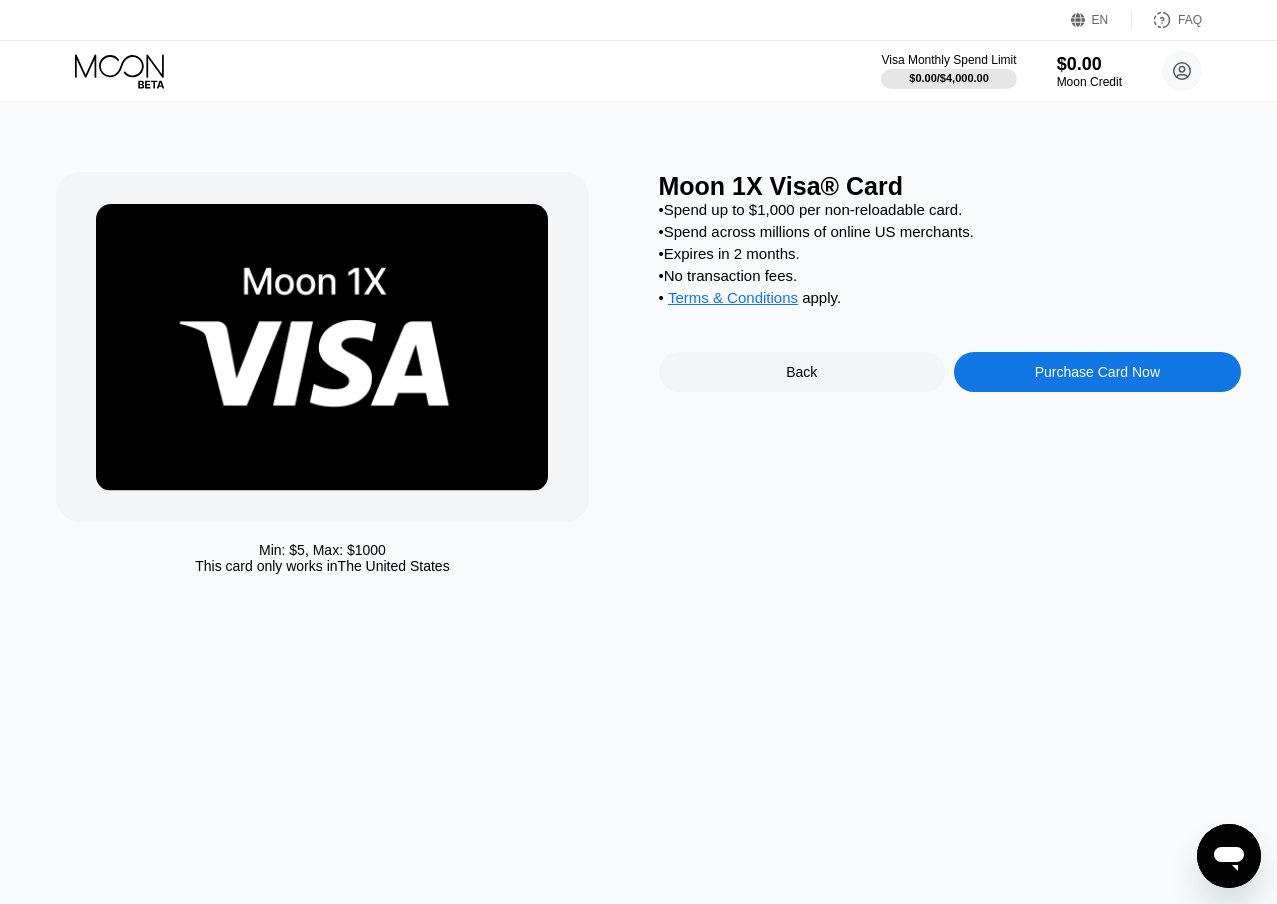 click on "Purchase Card Now" at bounding box center (1097, 372) 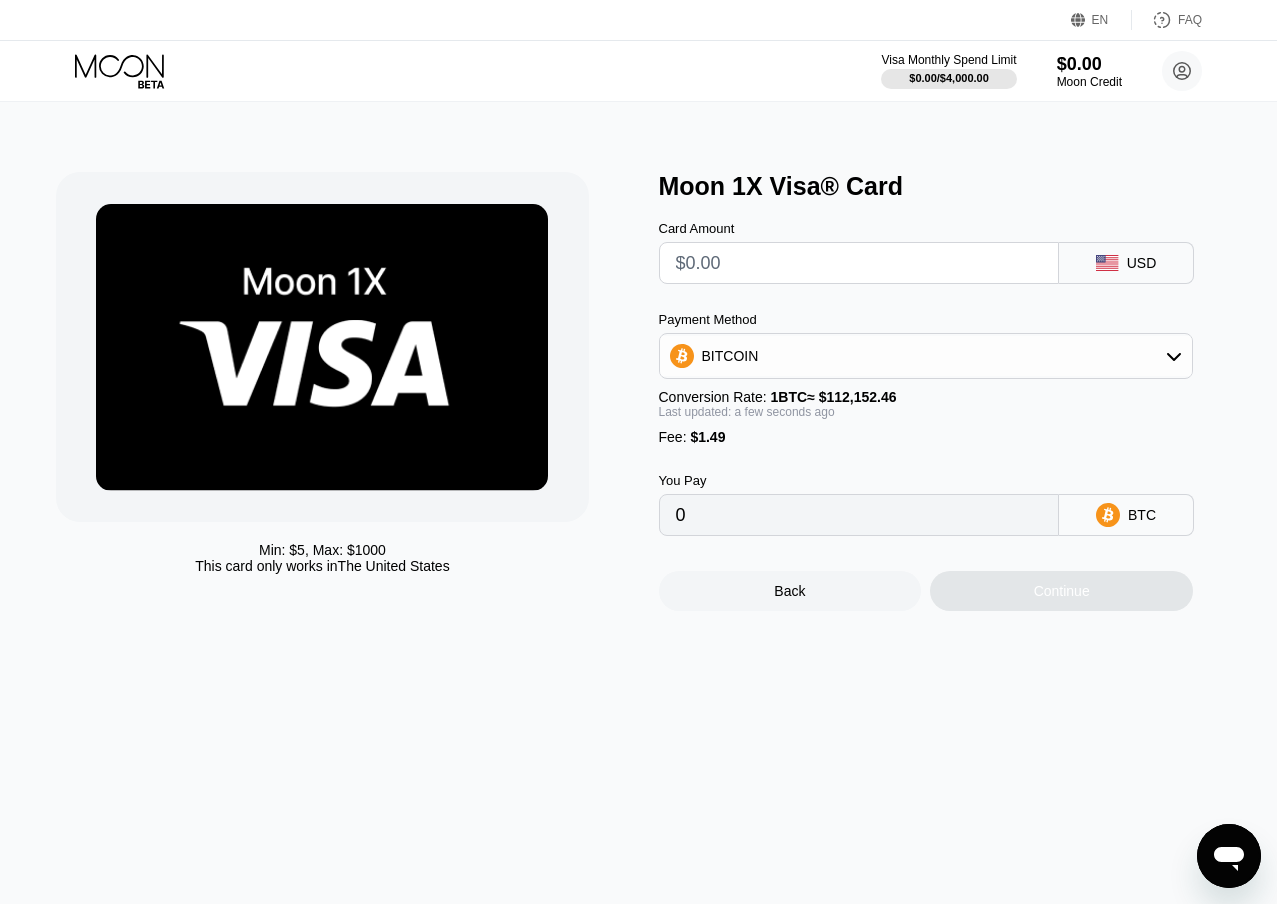 click on "0" at bounding box center (859, 515) 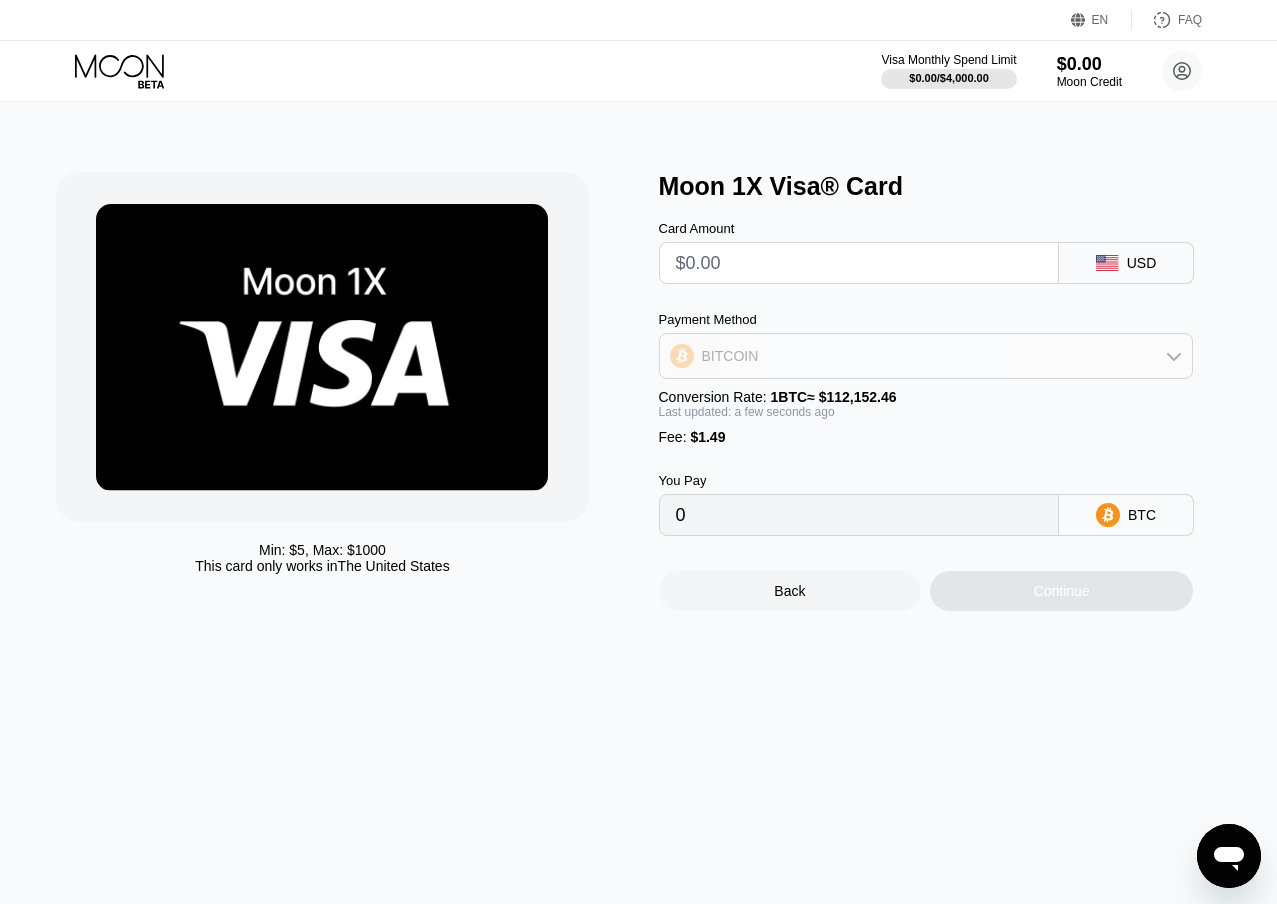 click on "BITCOIN" at bounding box center (926, 356) 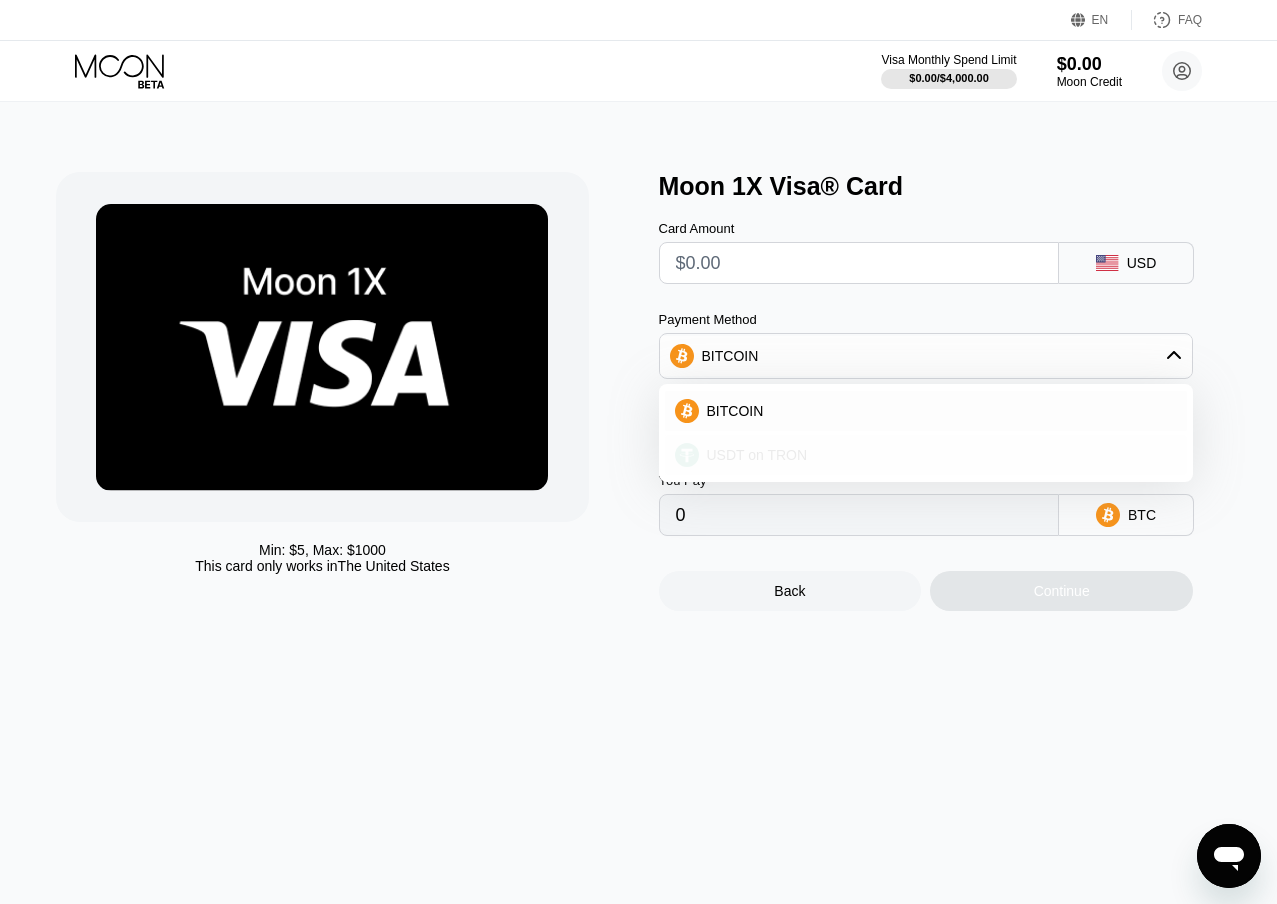 click on "USDT on TRON" at bounding box center [757, 455] 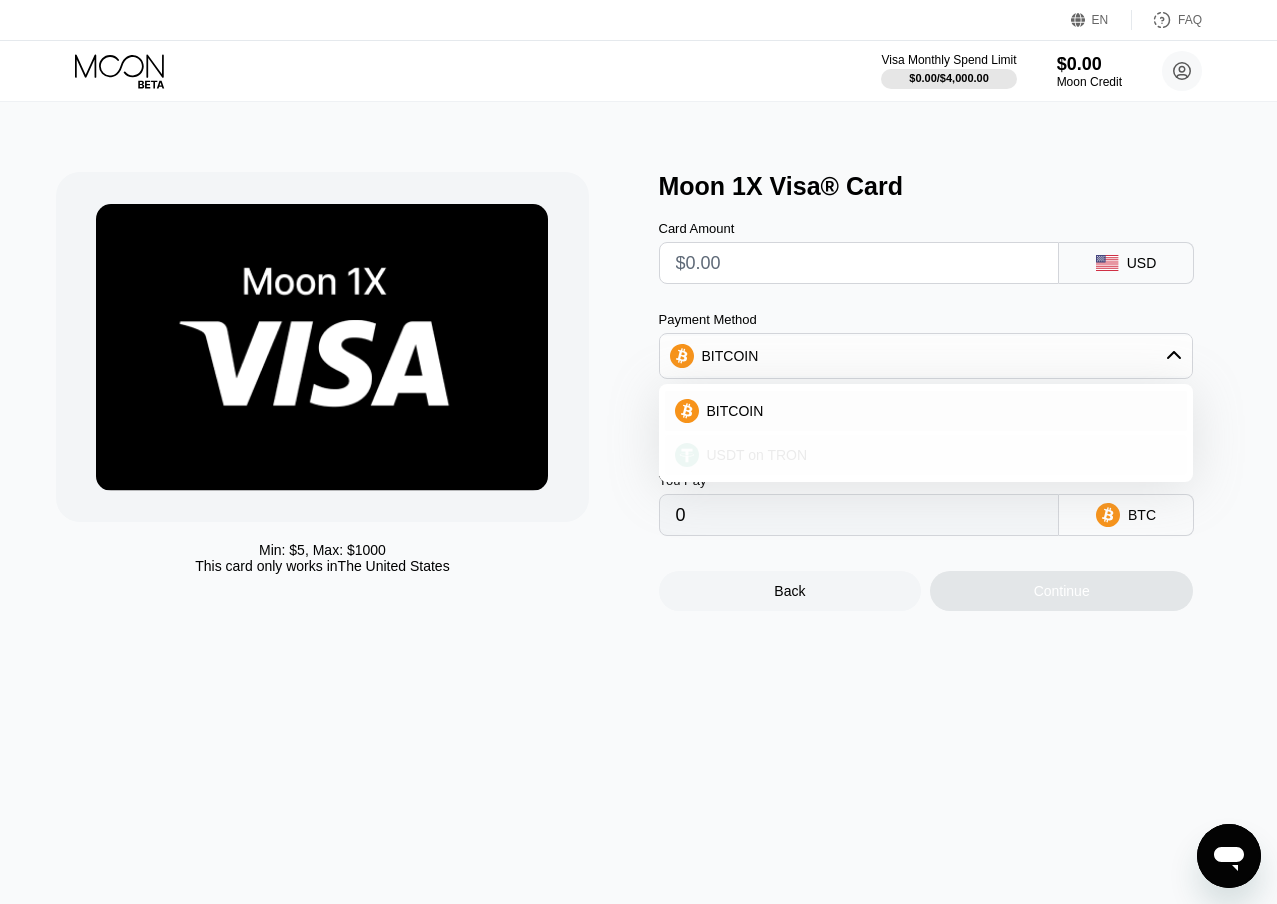 type on "0.00" 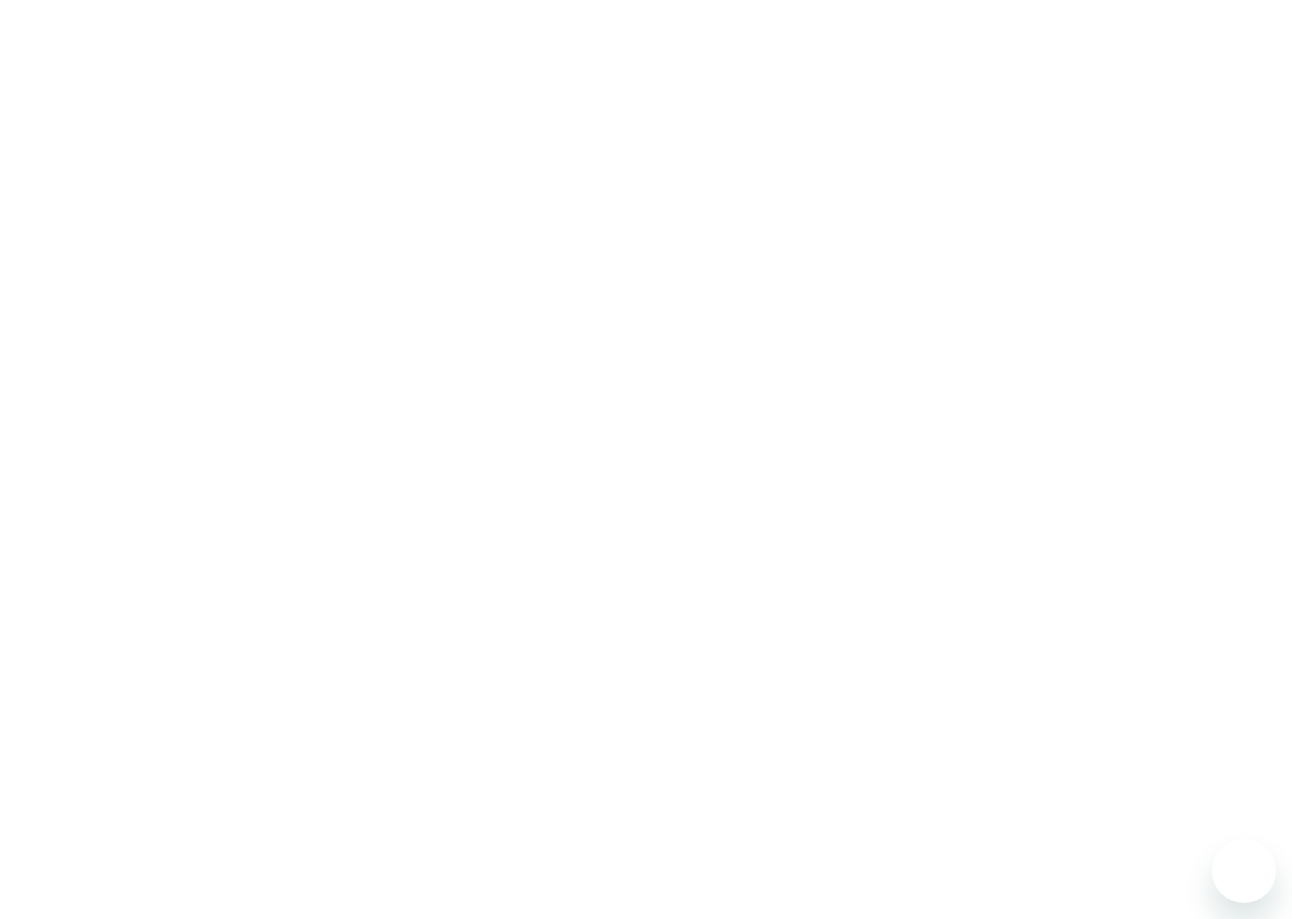 scroll, scrollTop: 0, scrollLeft: 0, axis: both 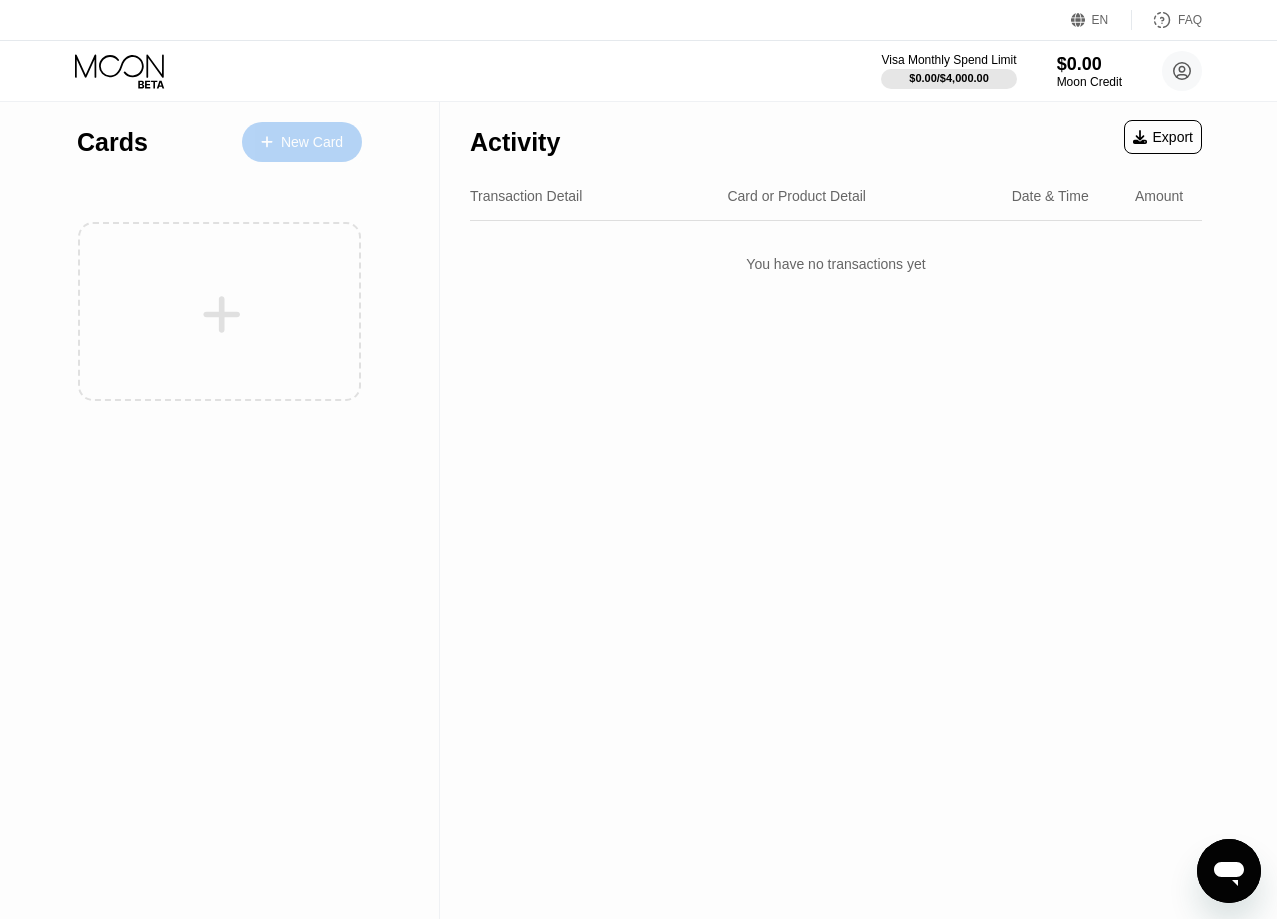 click 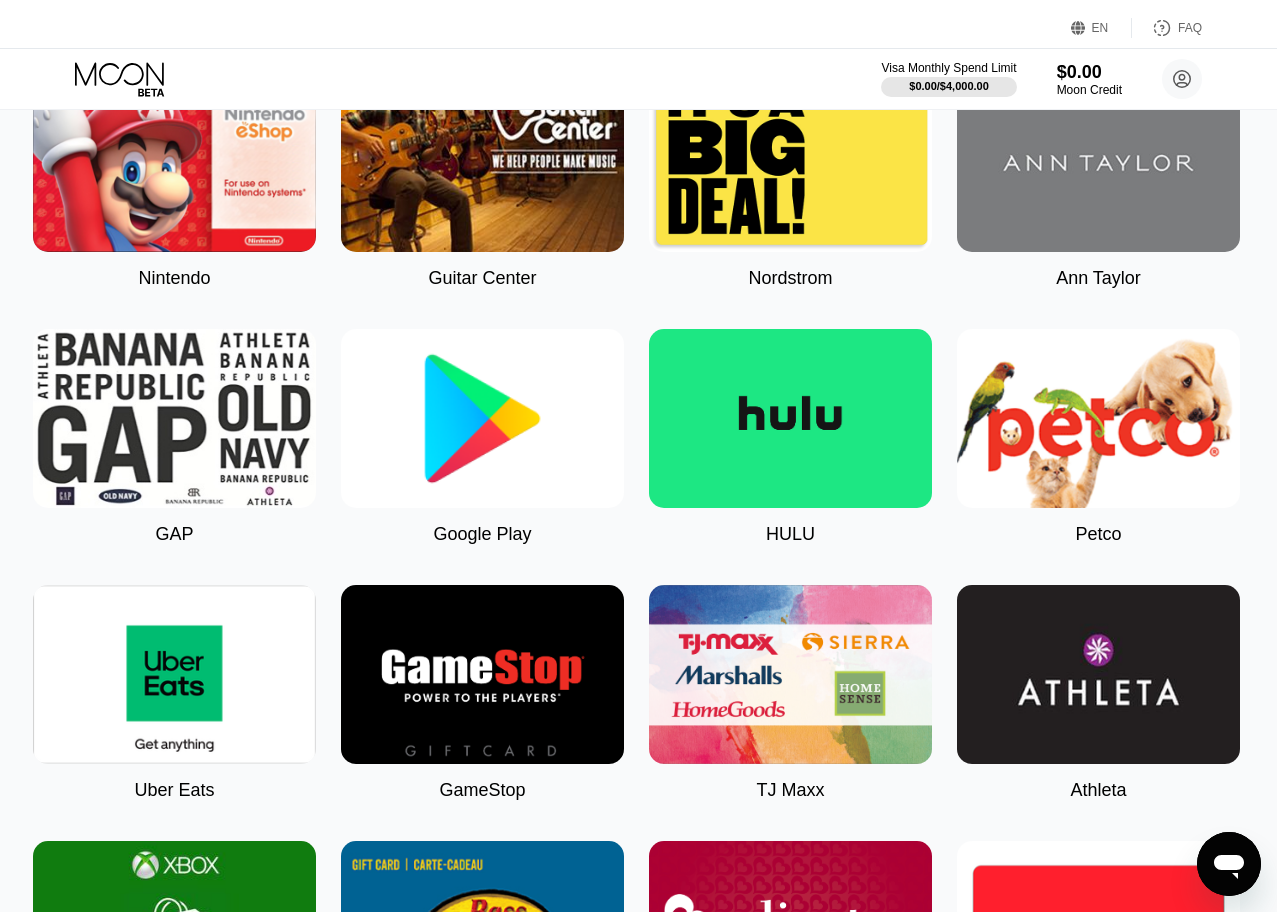 scroll, scrollTop: 0, scrollLeft: 0, axis: both 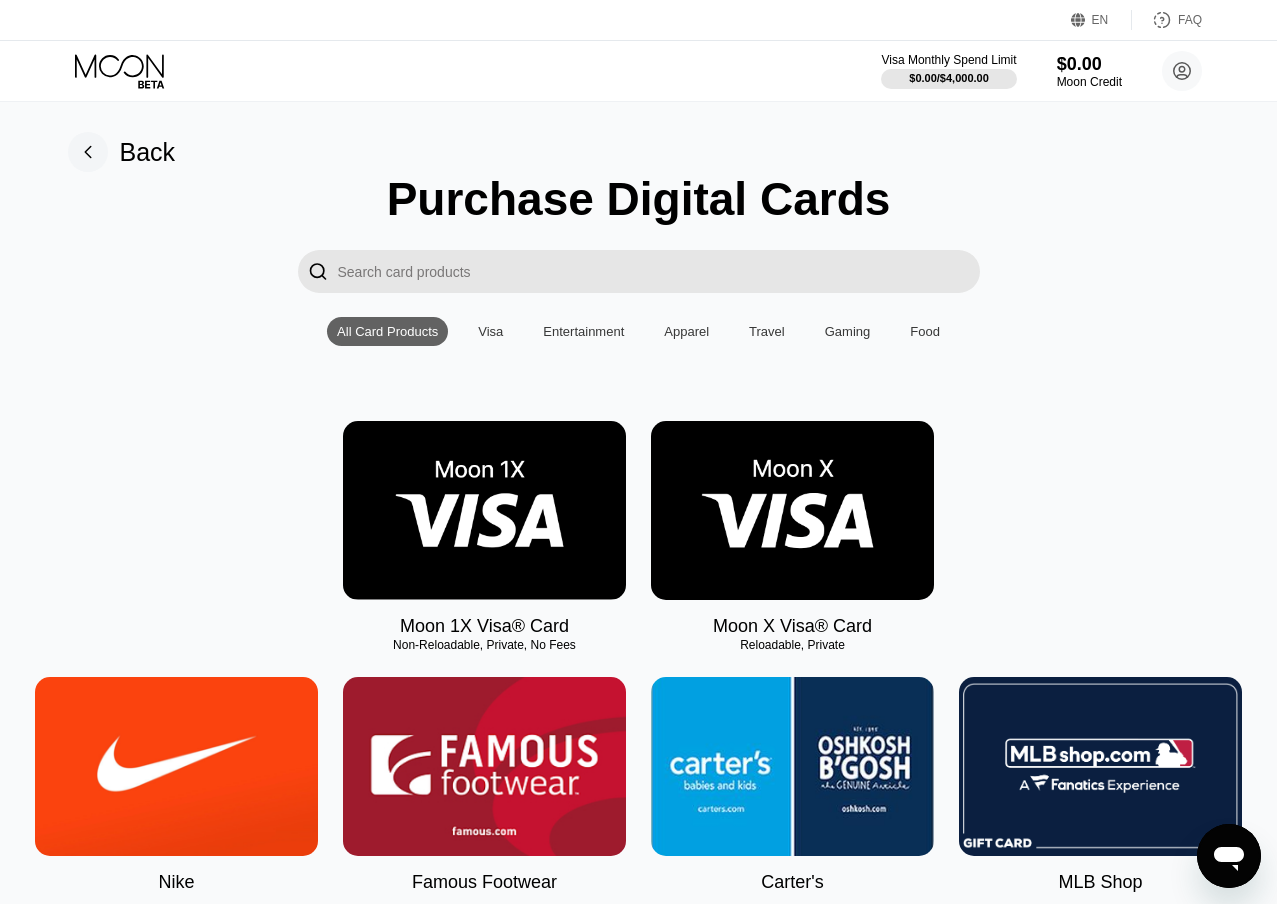 click at bounding box center [792, 510] 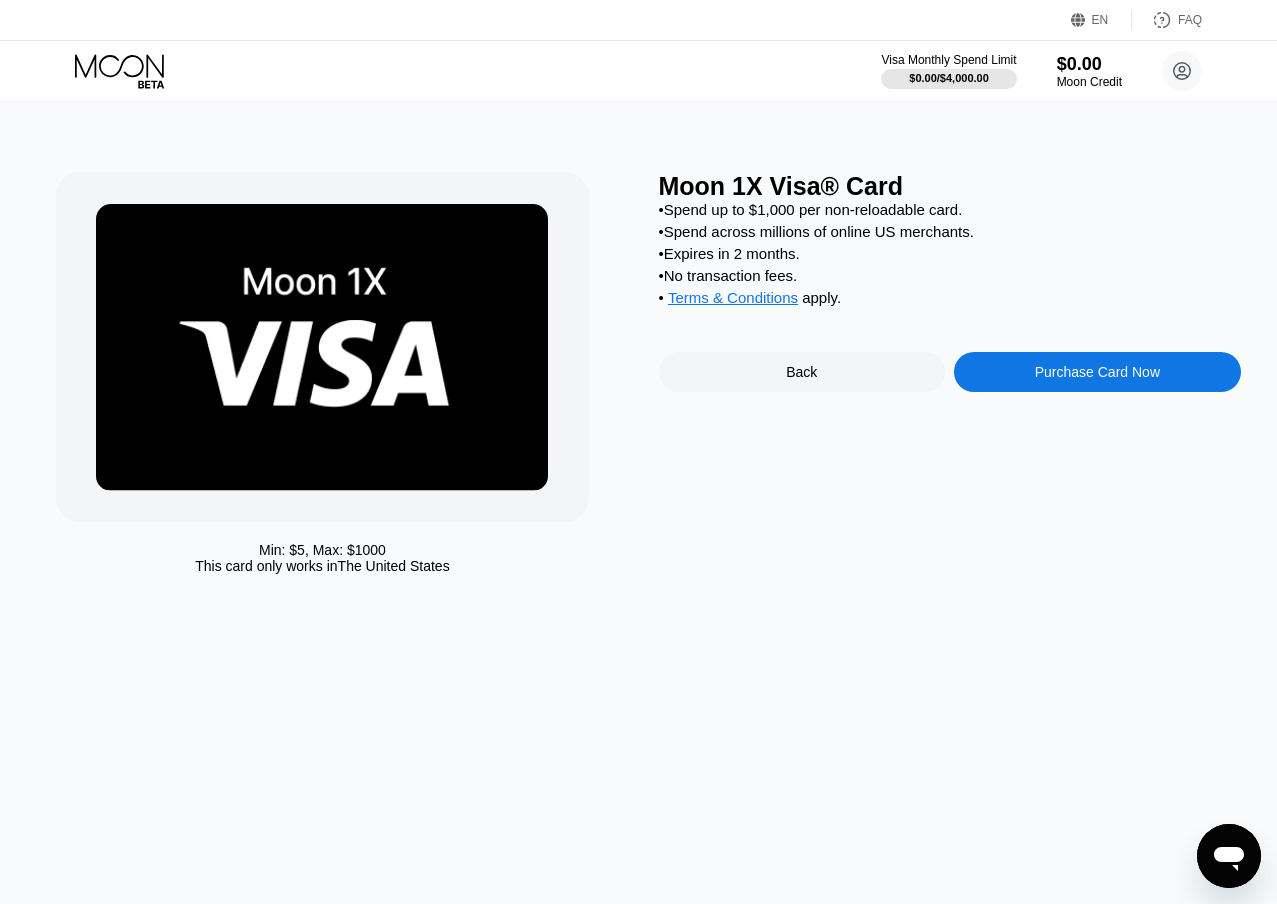 click on "•  Expires in 2 months." at bounding box center [950, 253] 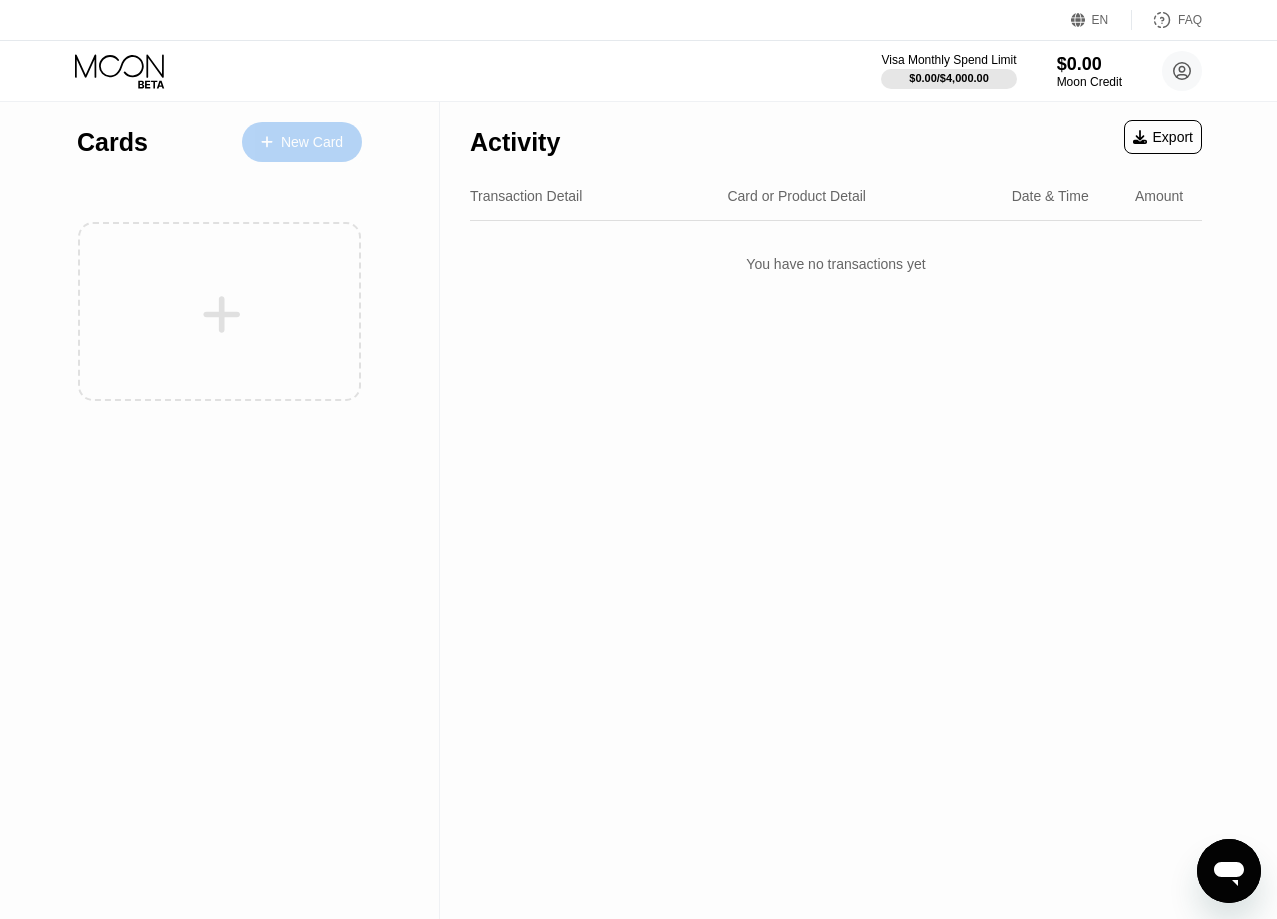 click on "New Card" at bounding box center (302, 142) 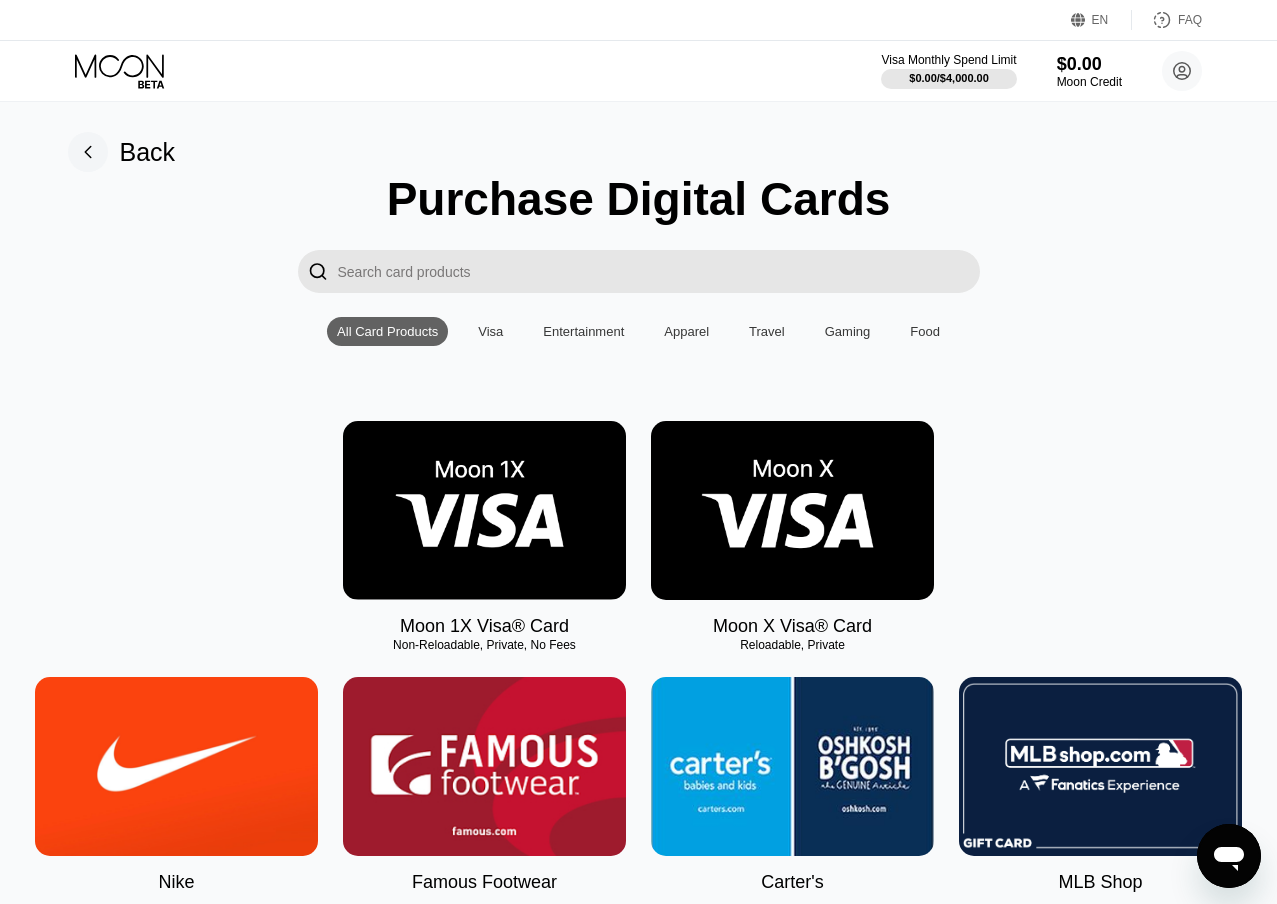 click at bounding box center [484, 510] 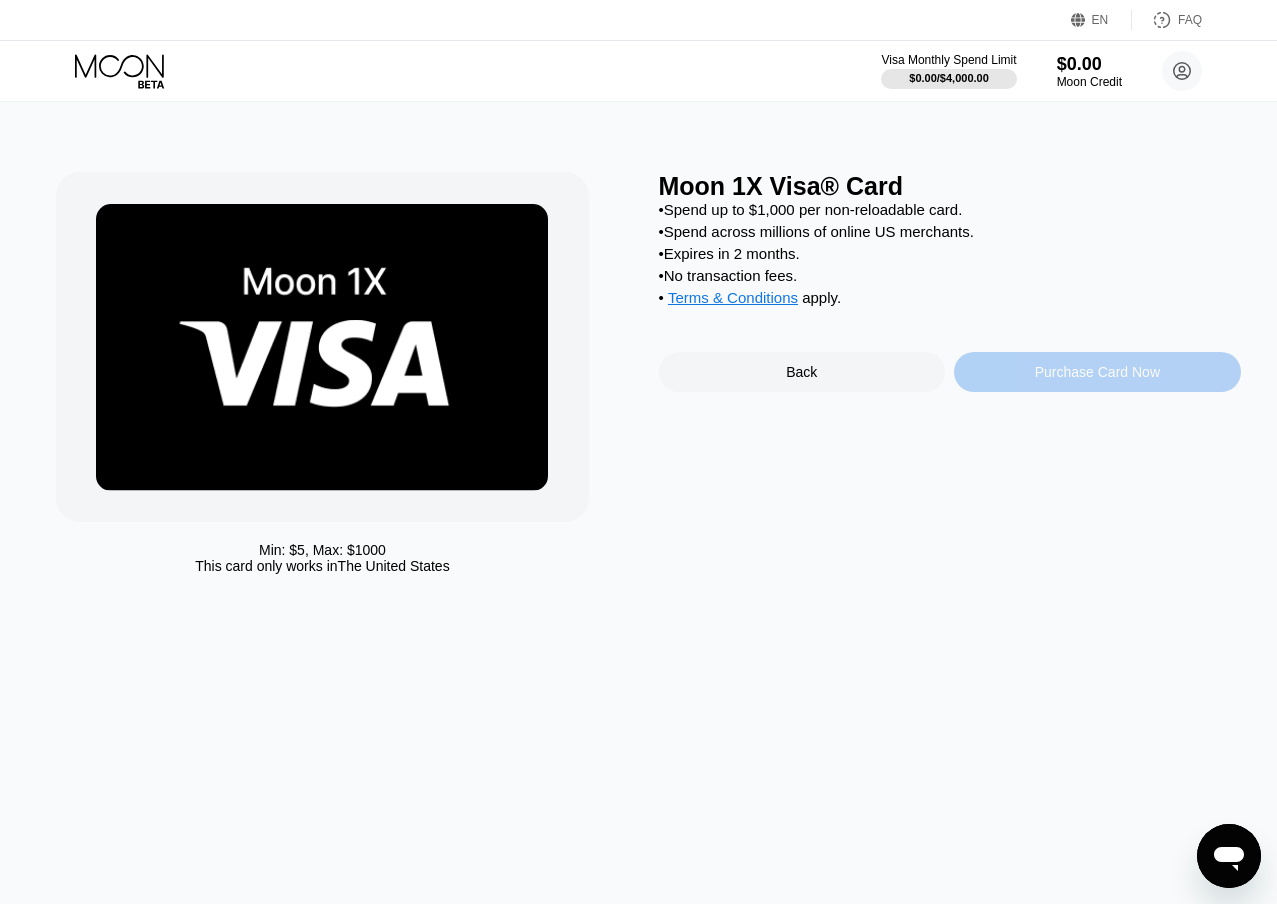 click on "Purchase Card Now" at bounding box center (1097, 372) 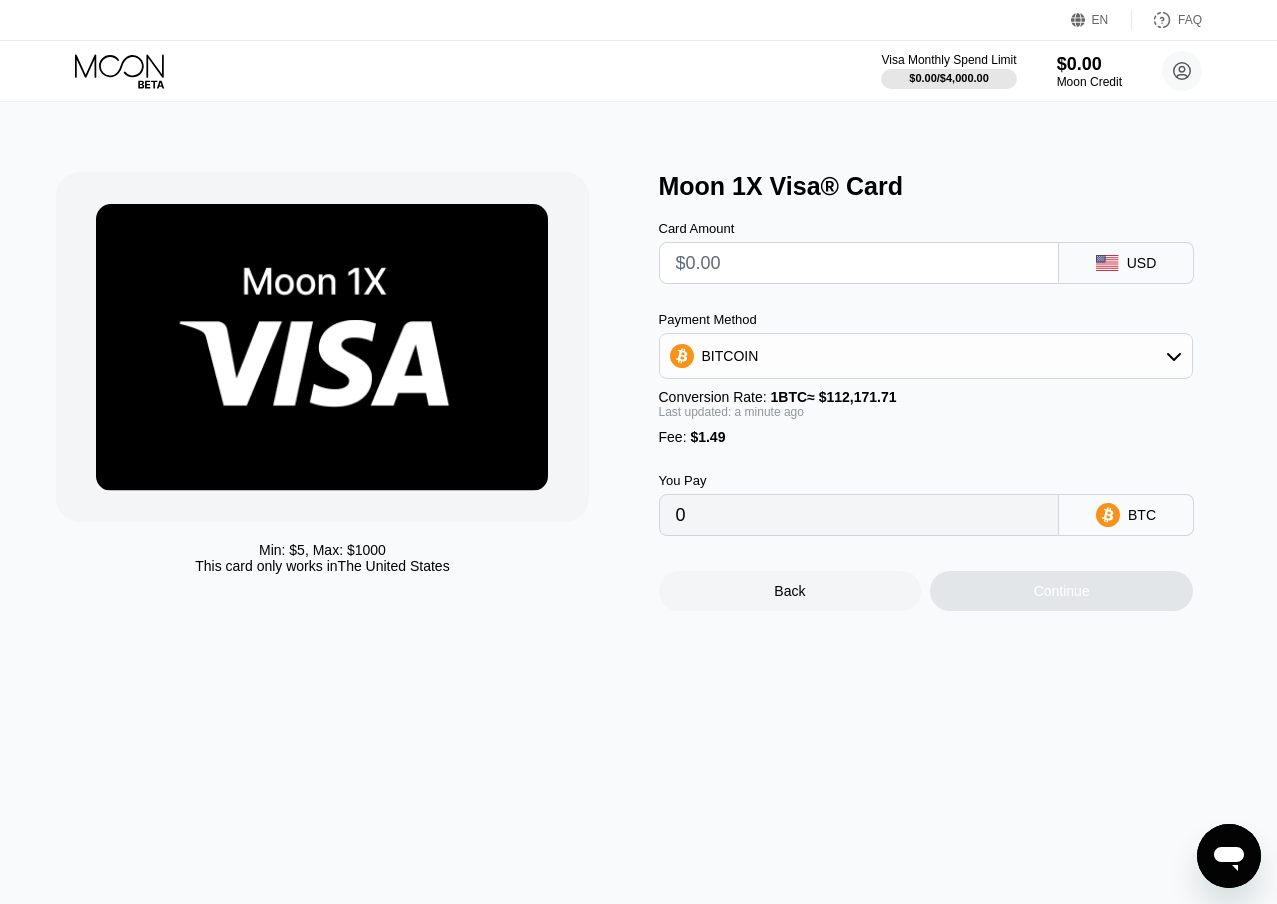 click at bounding box center [859, 263] 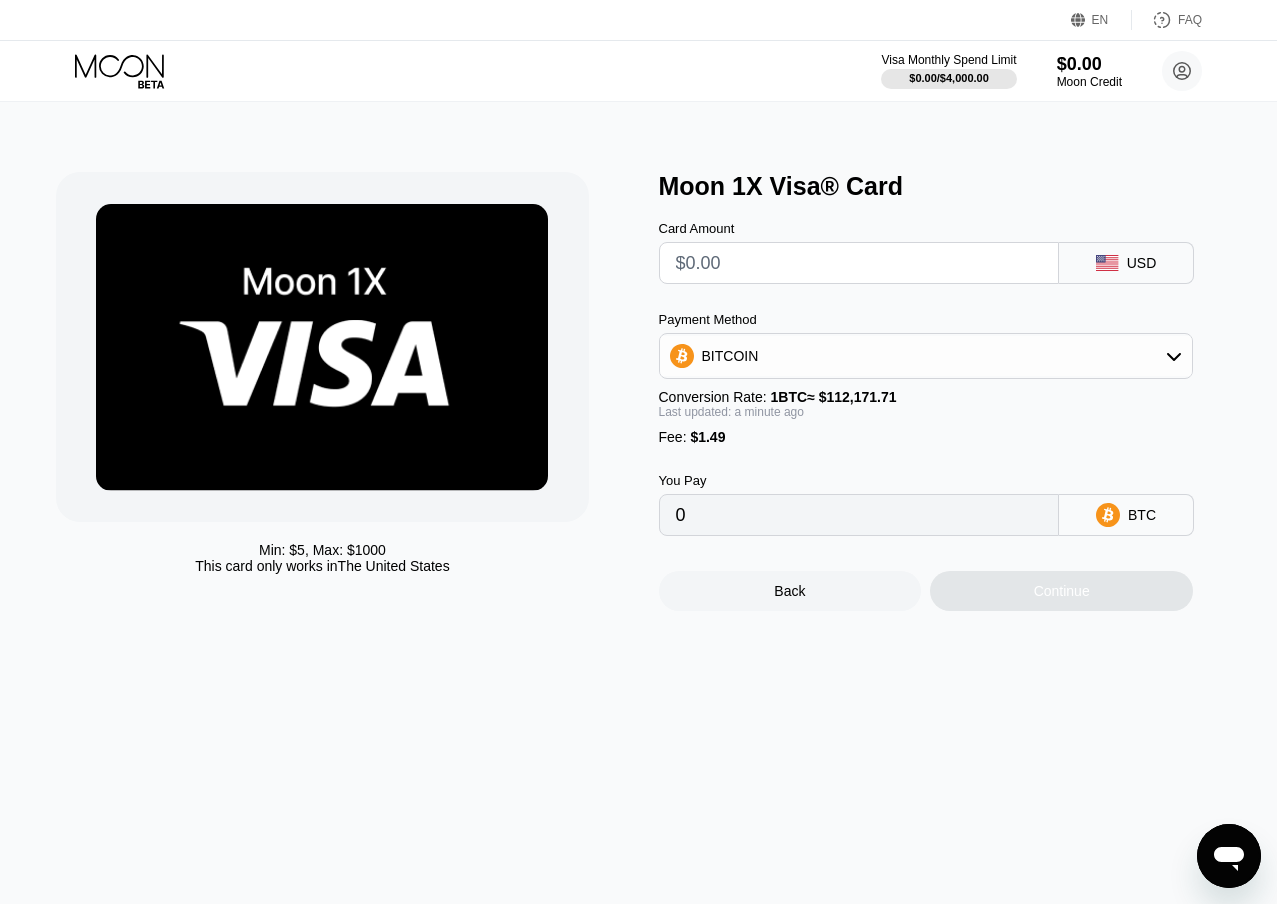 type on "$0" 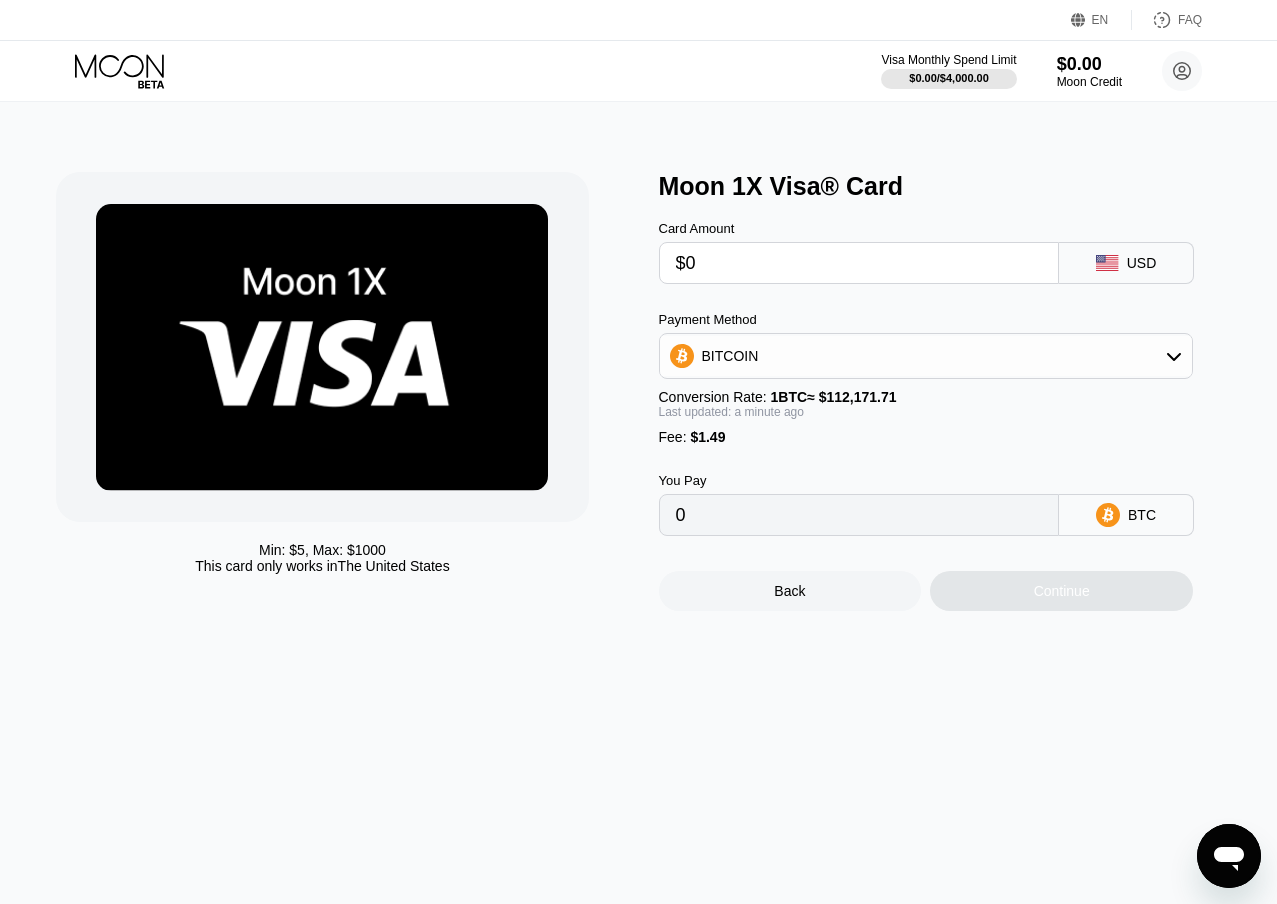 type on "0.00001329" 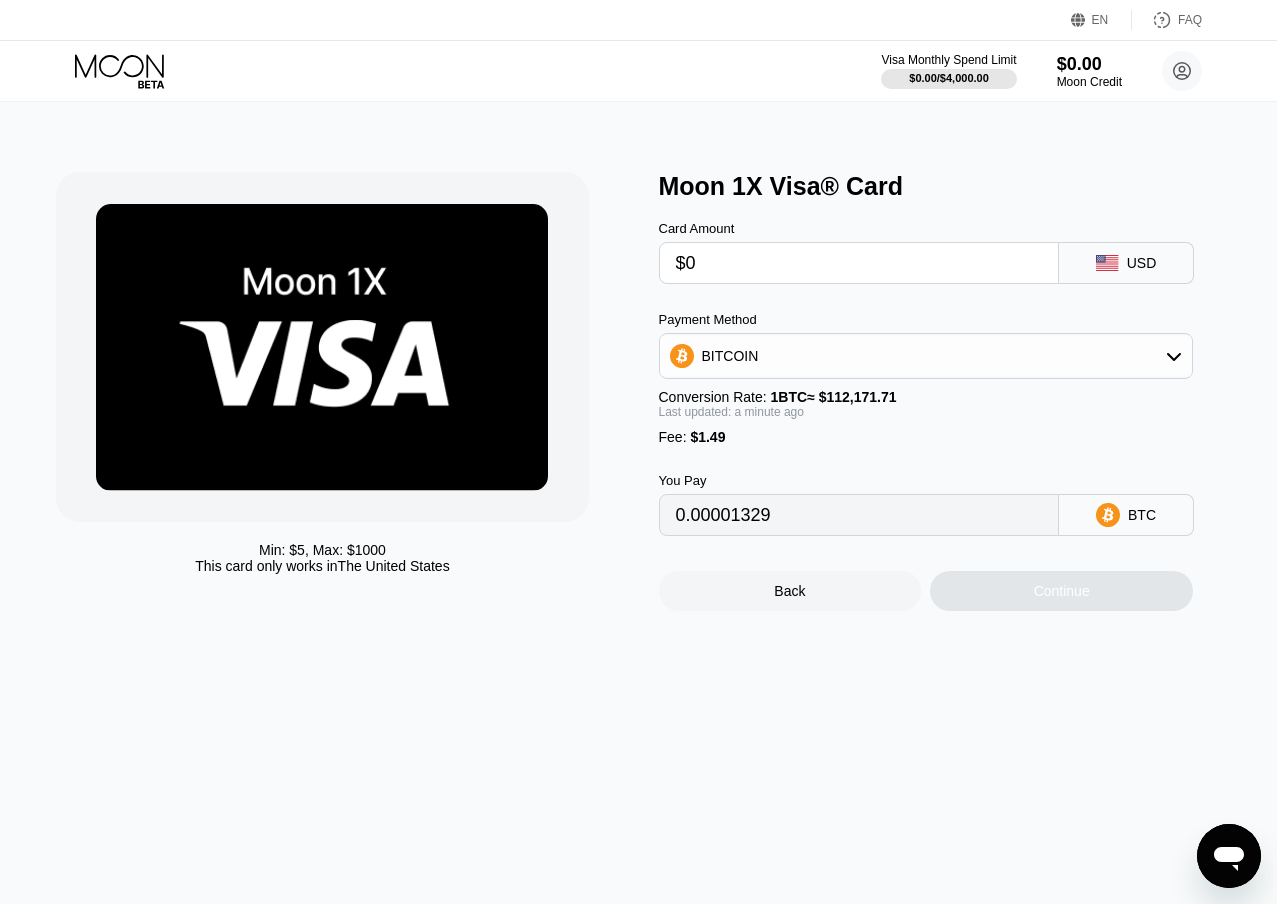 type on "$0" 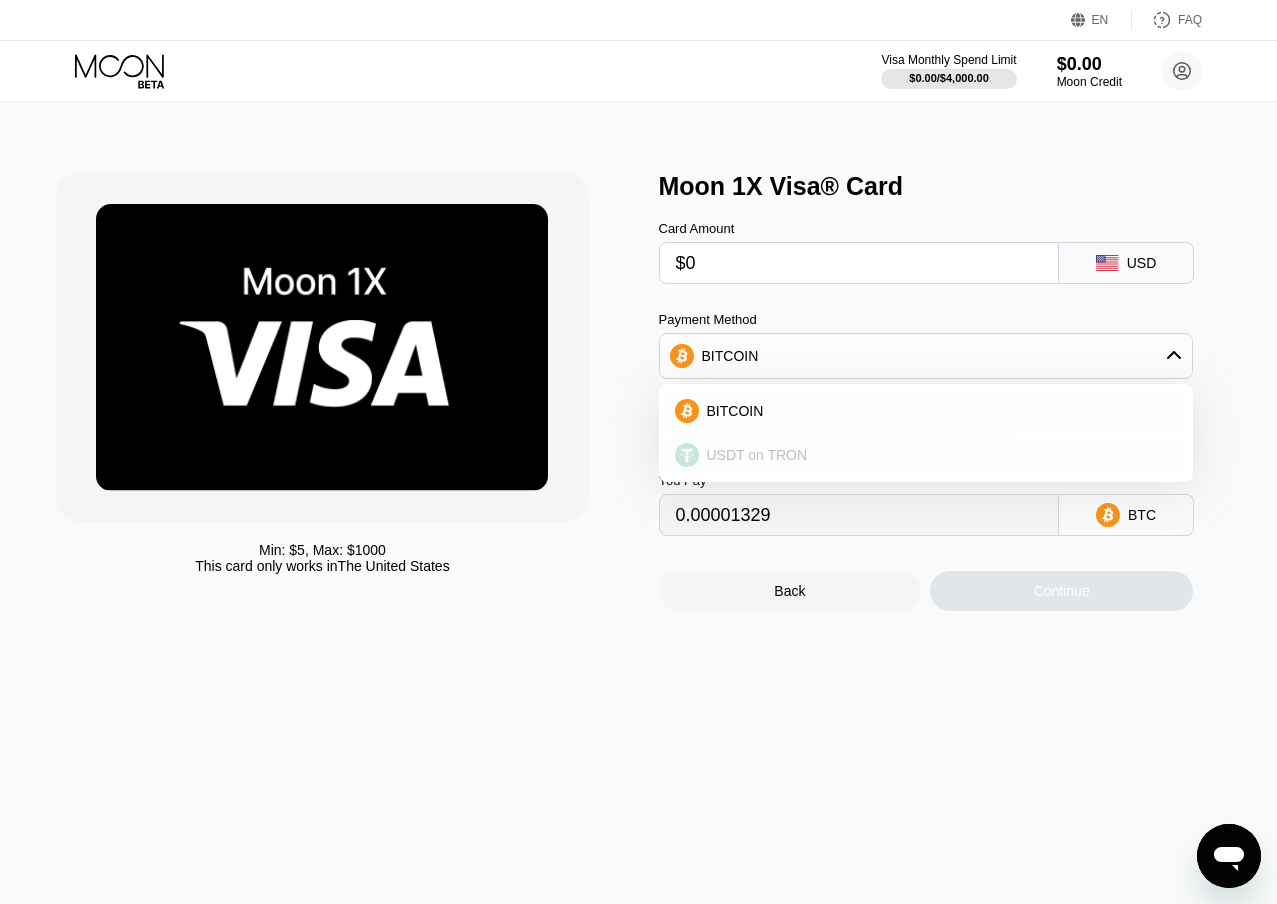 click on "USDT on TRON" at bounding box center (757, 455) 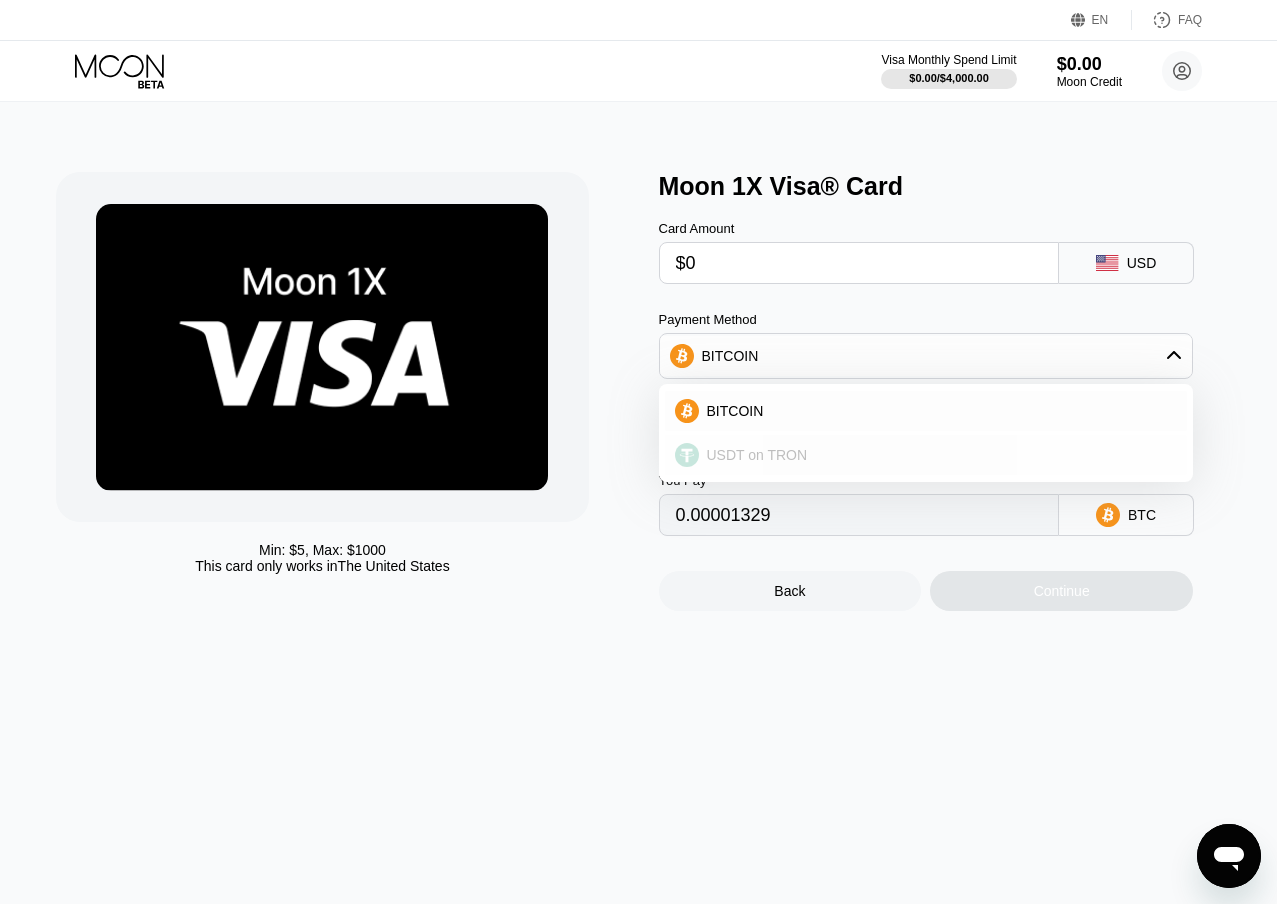 type on "1.51" 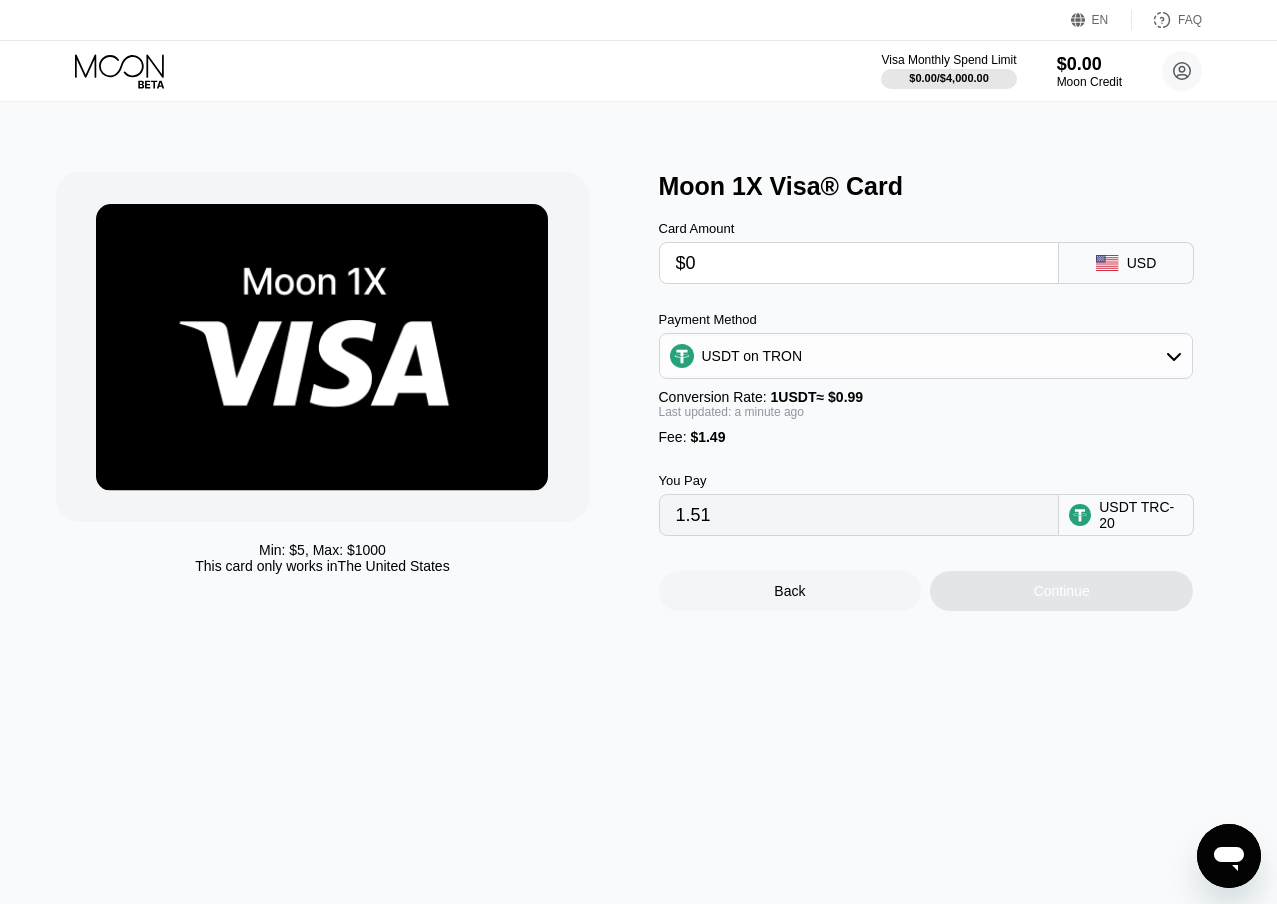 click on "$0" at bounding box center (859, 263) 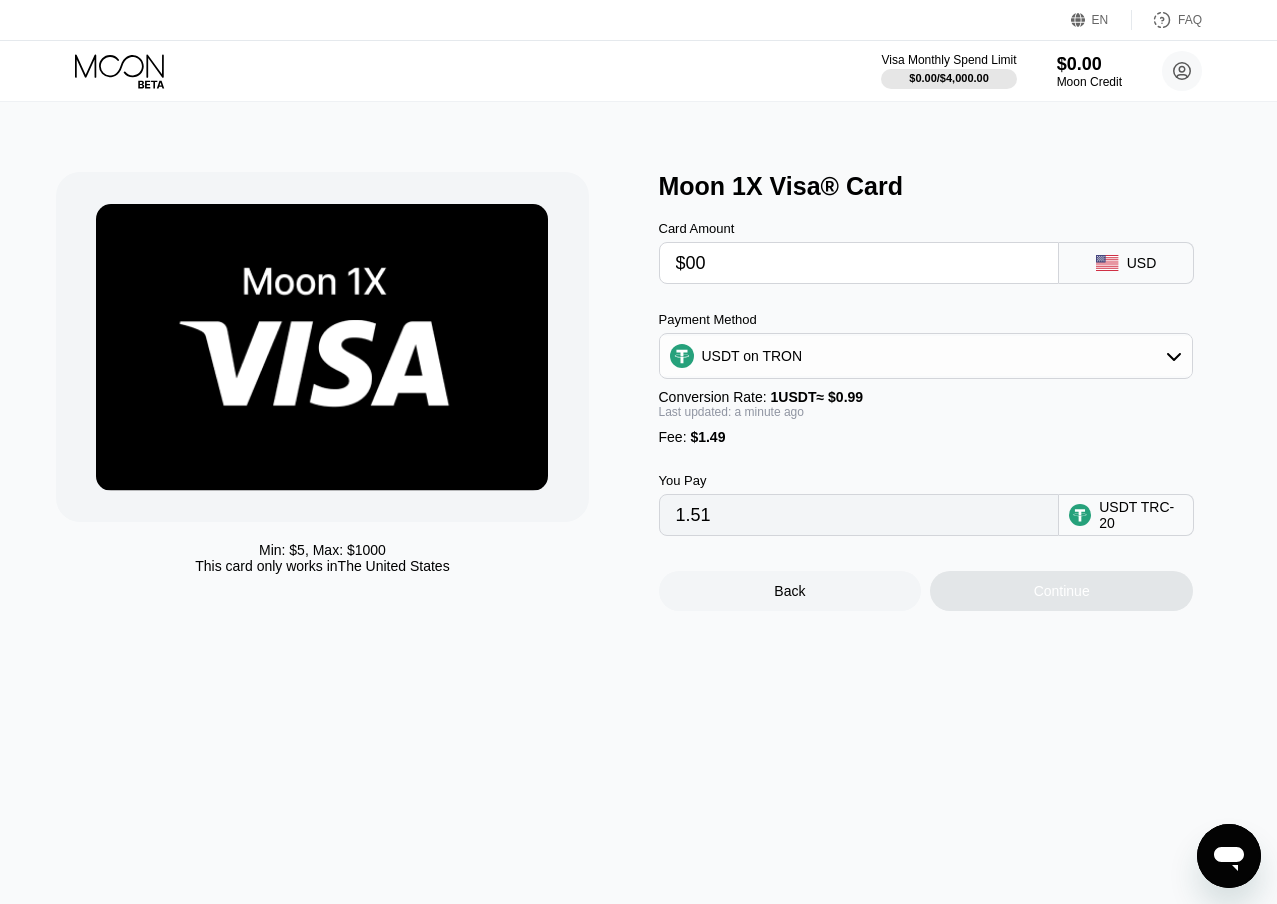 type on "$0" 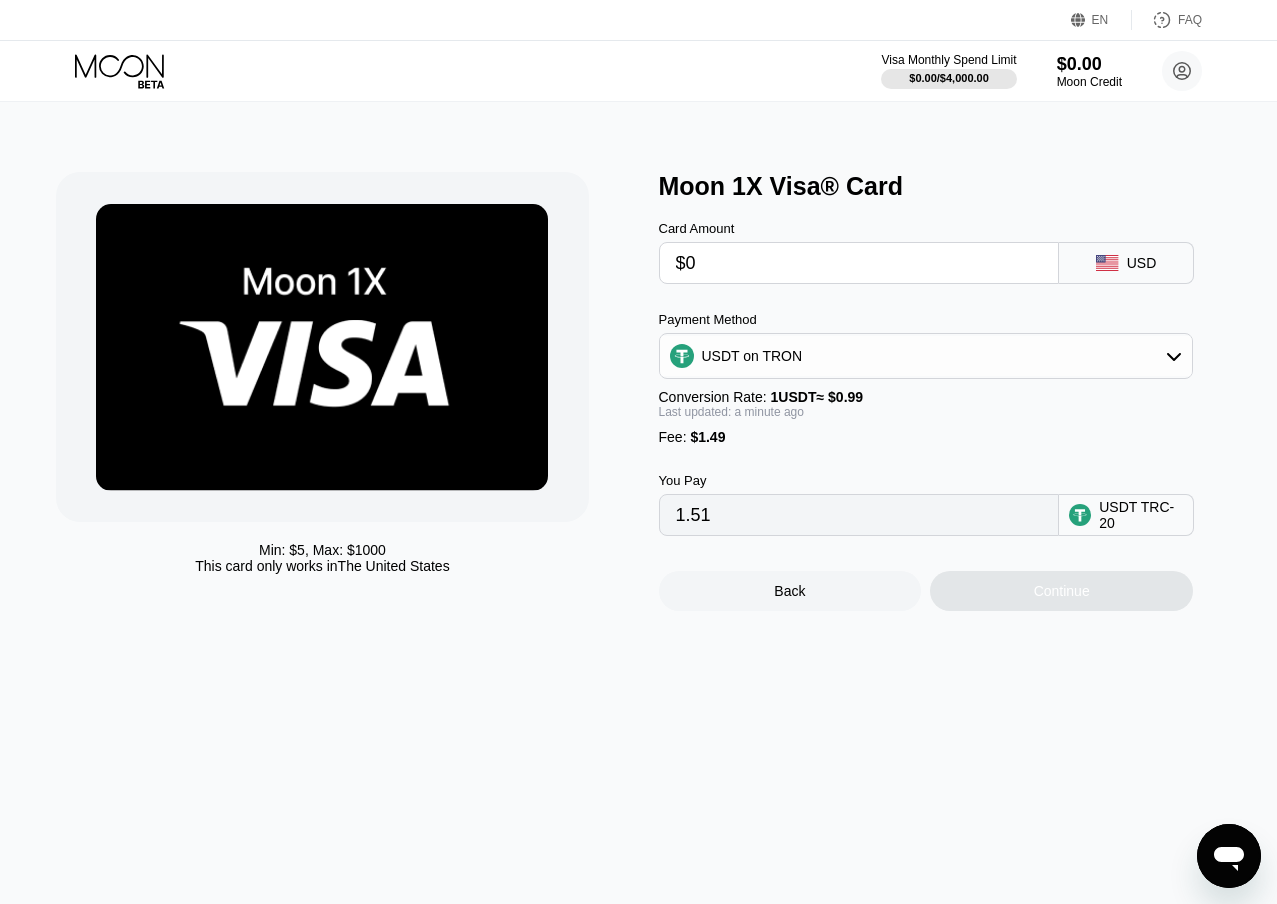 type 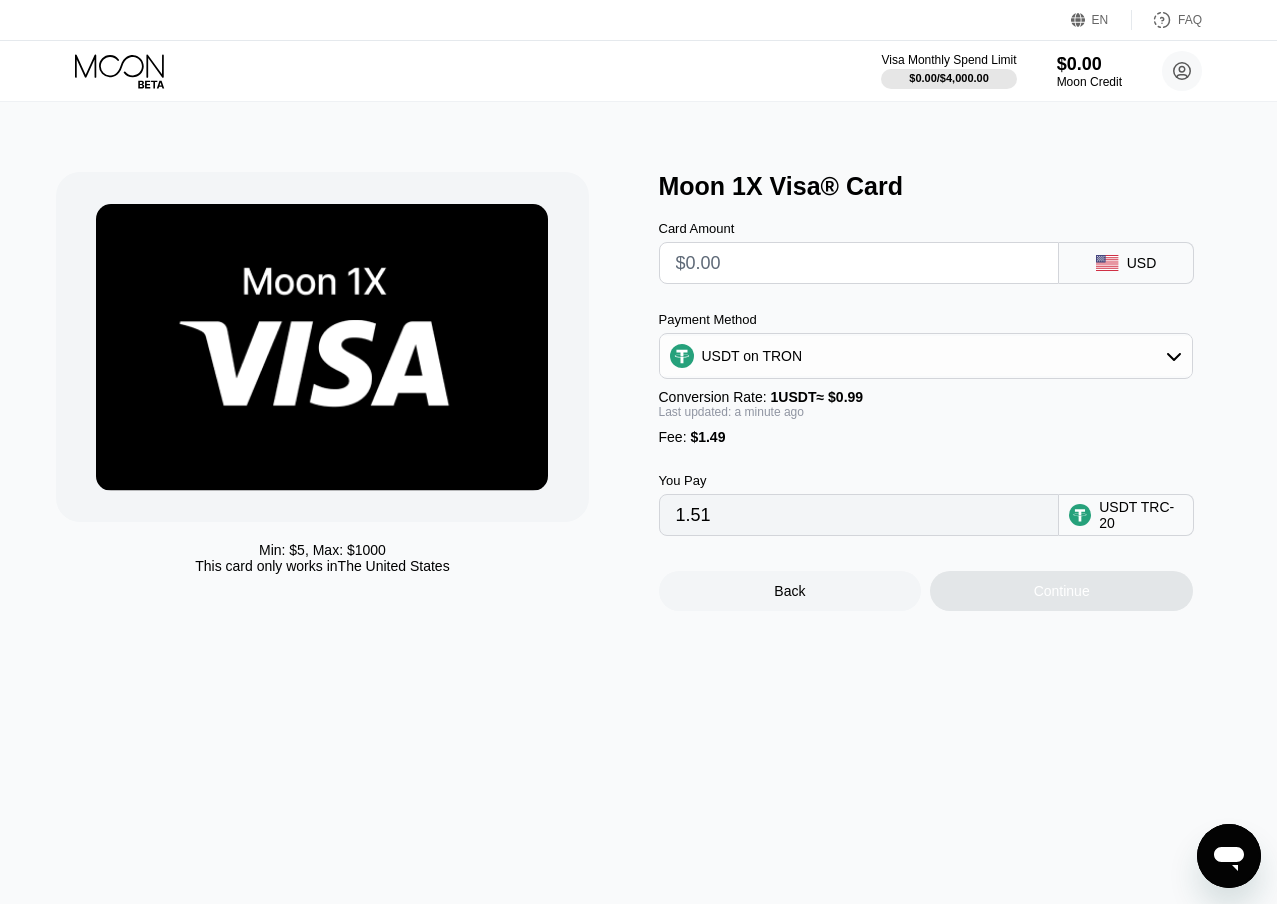type on "0.00" 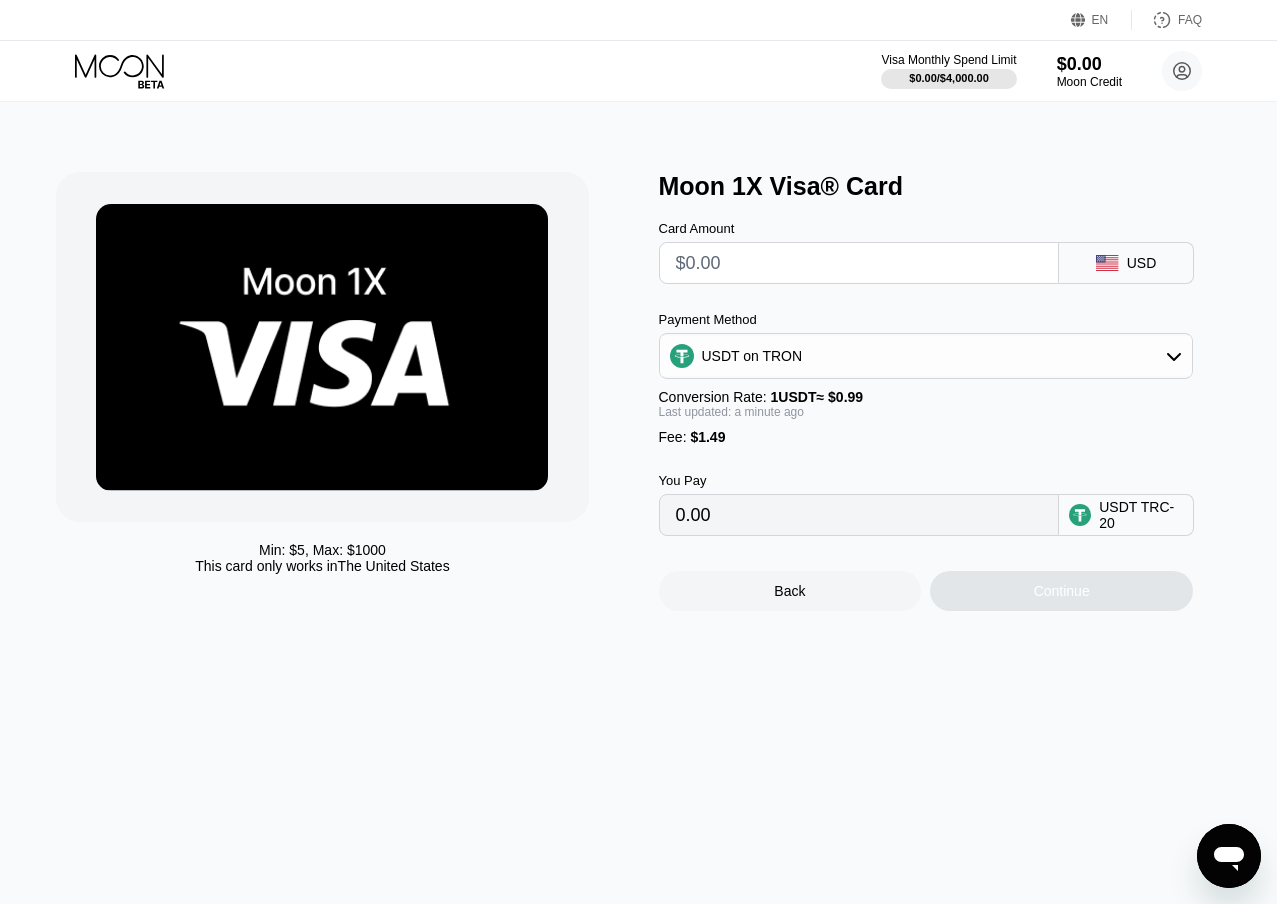 type on "$1" 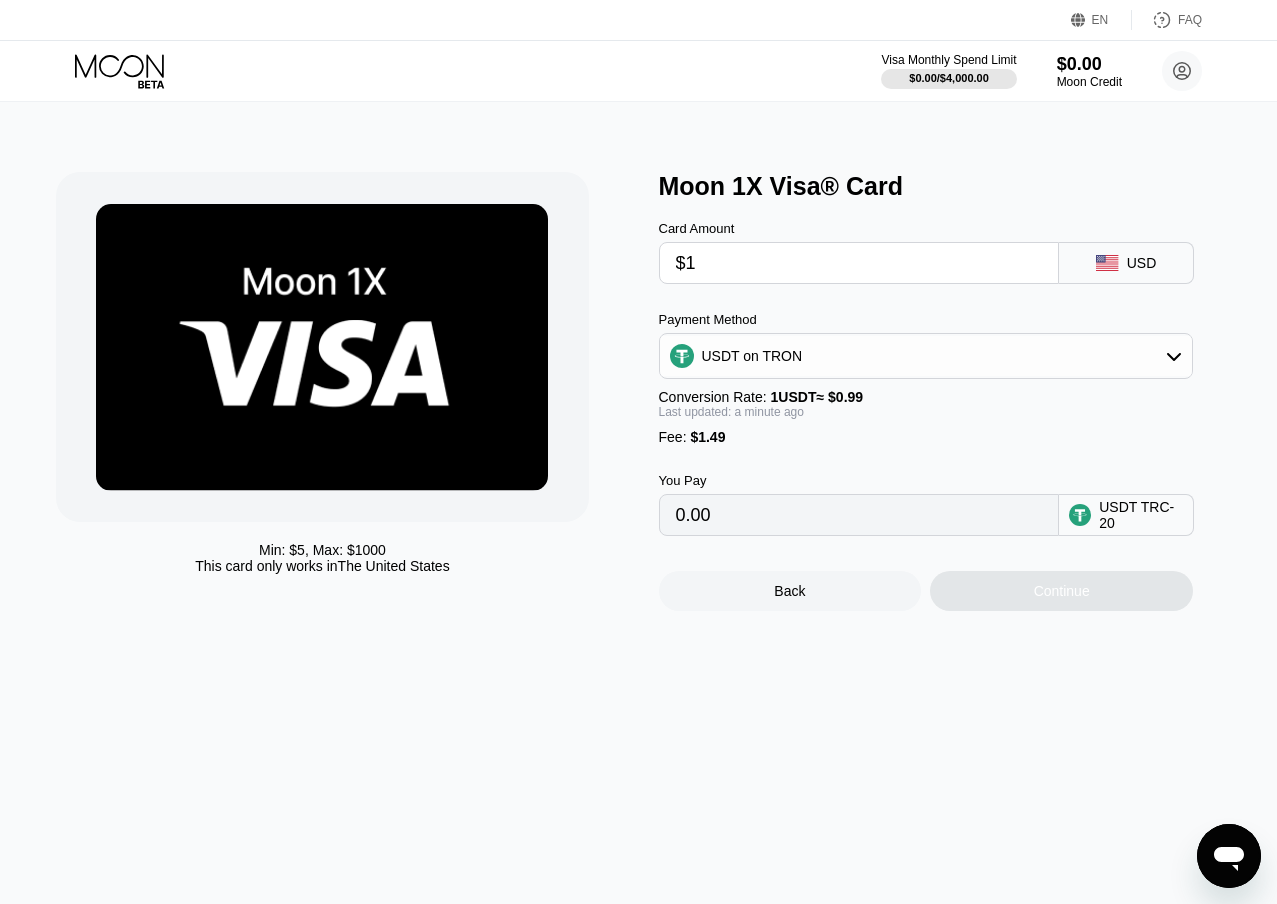 type on "2.52" 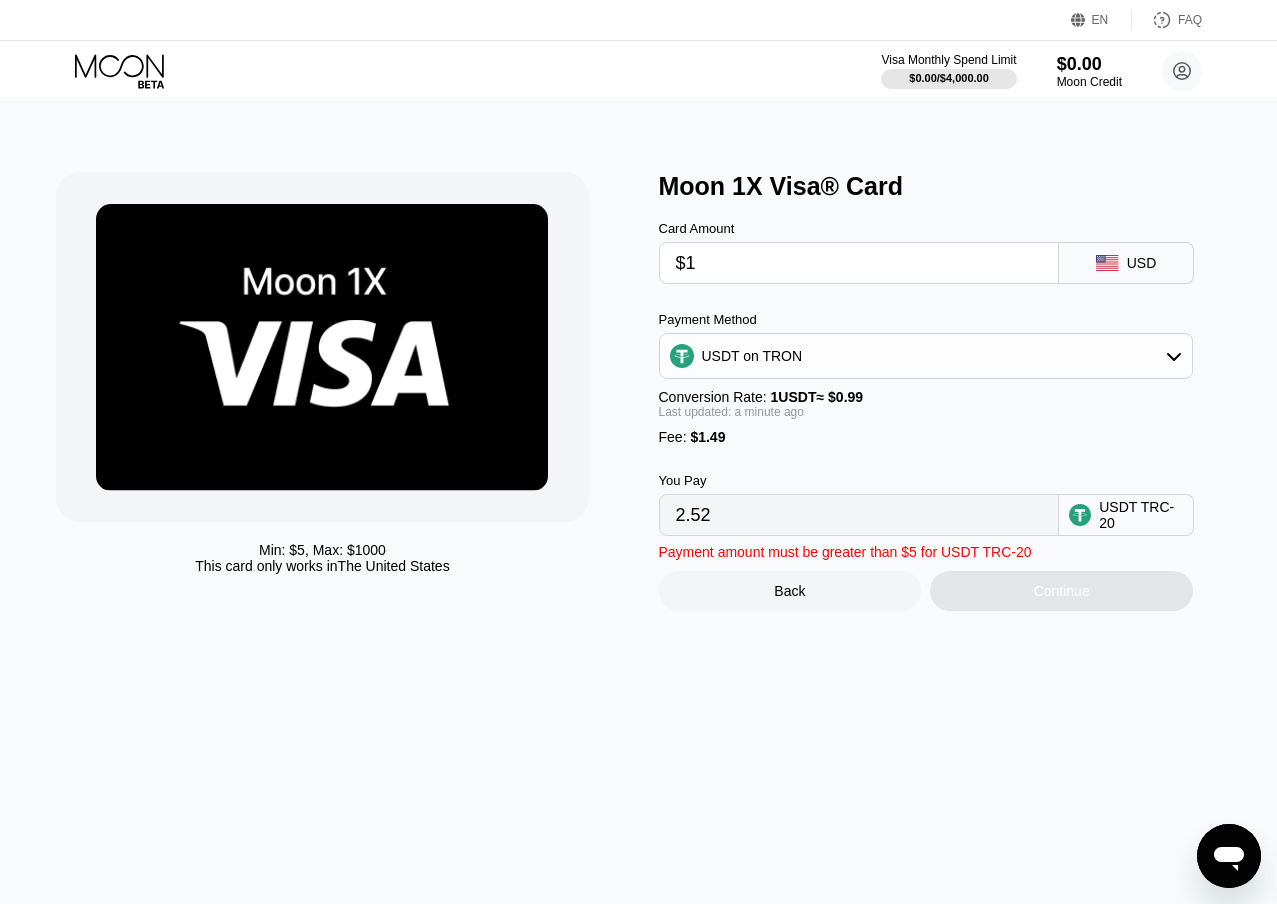 type on "$1" 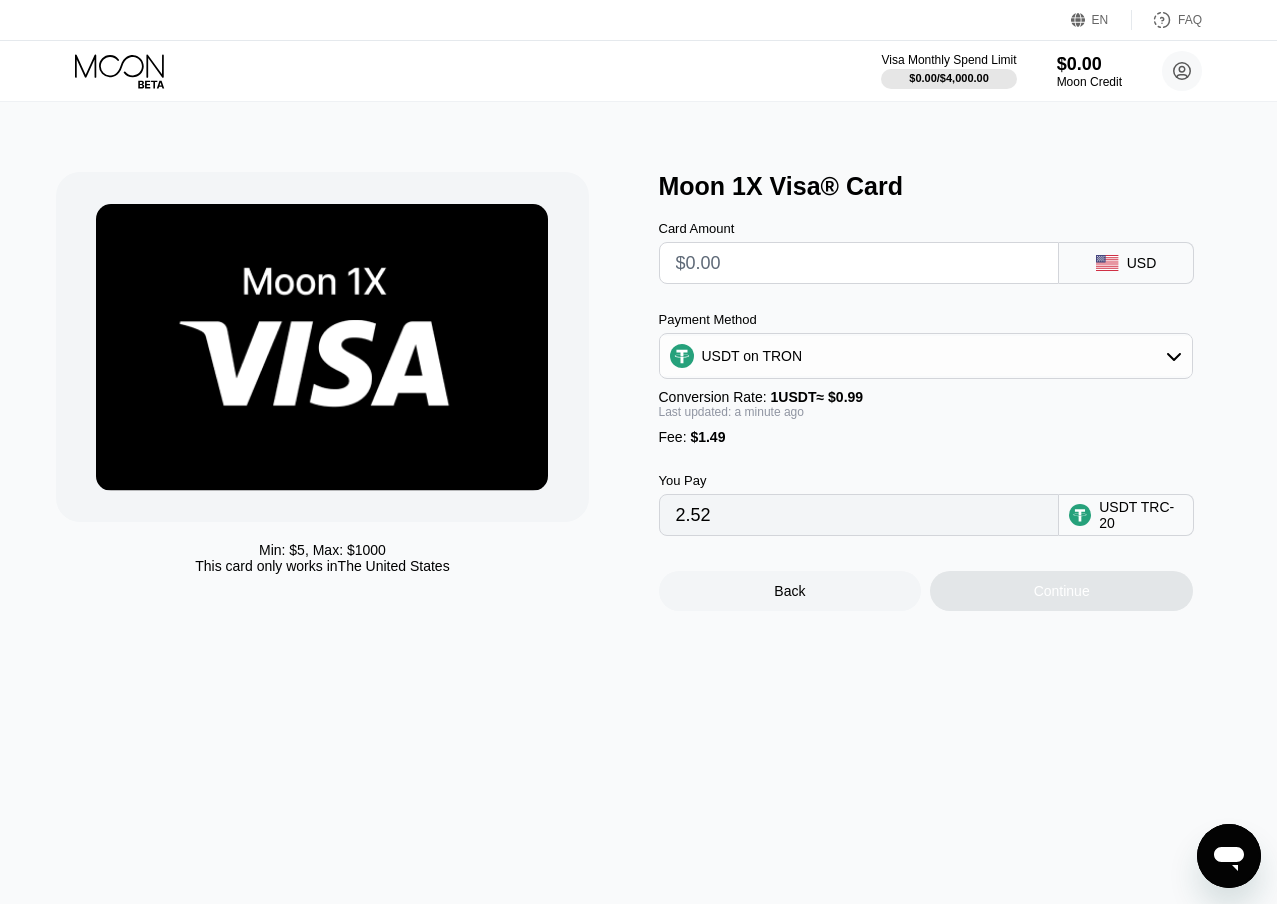 type on "0.00" 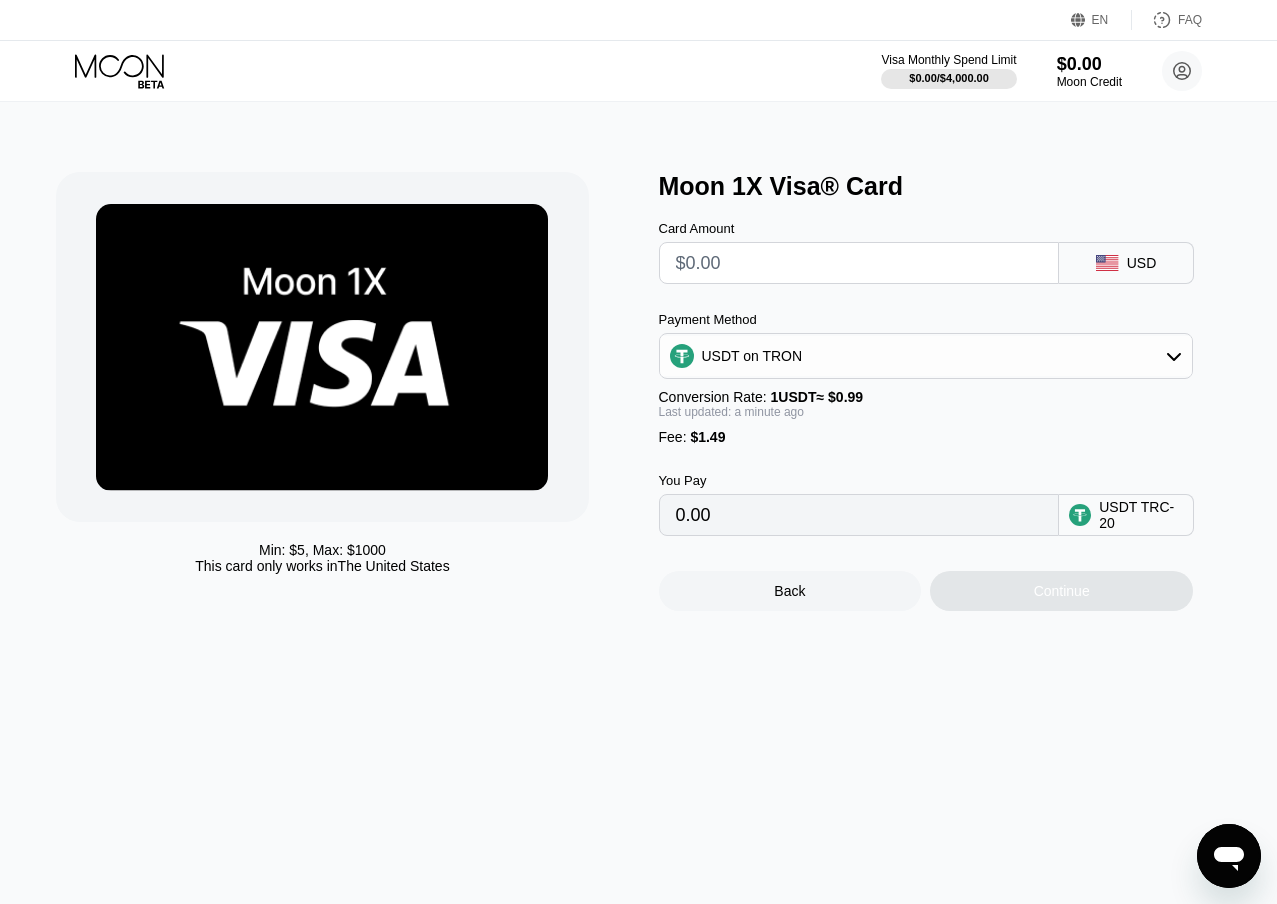 type on "$2" 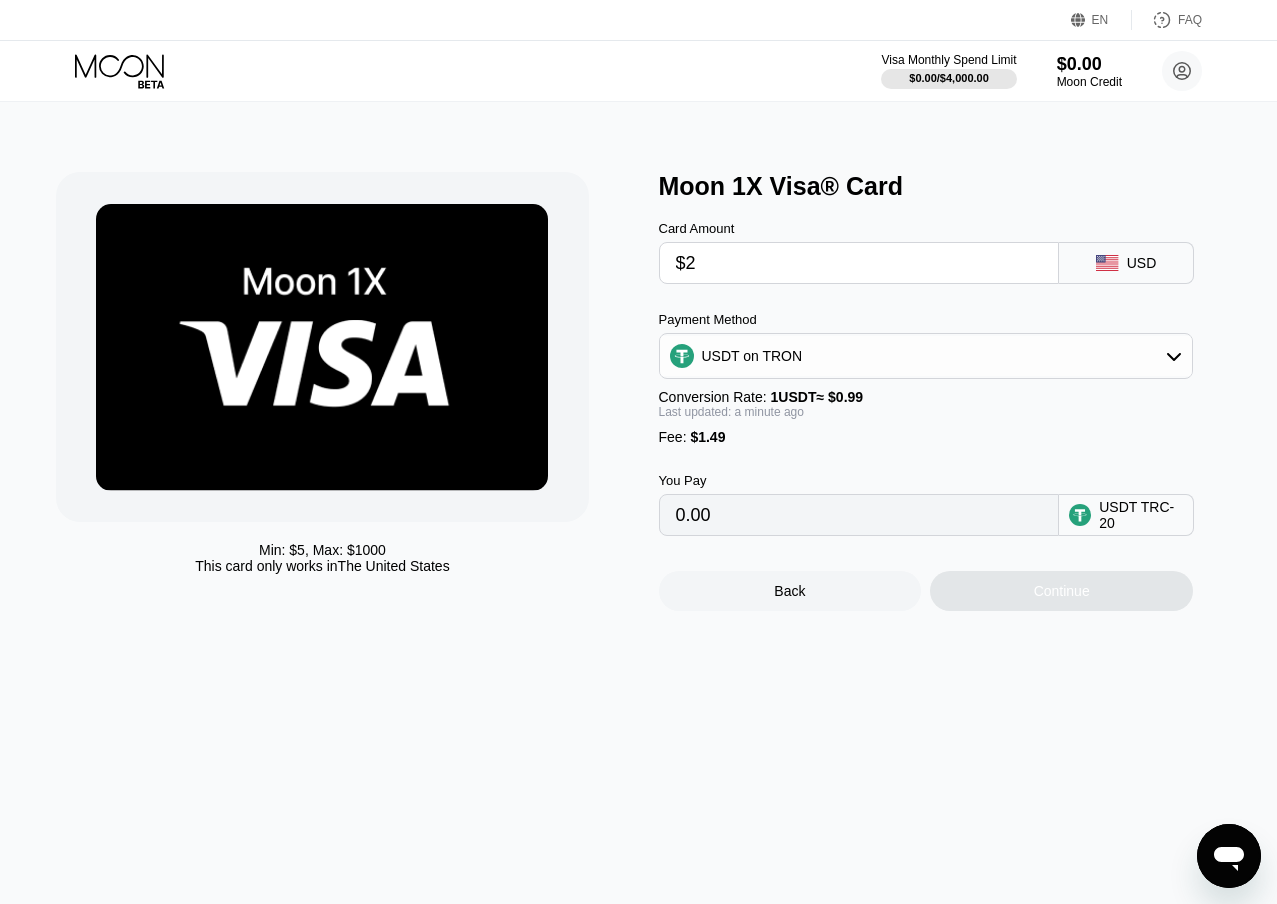 type on "3.53" 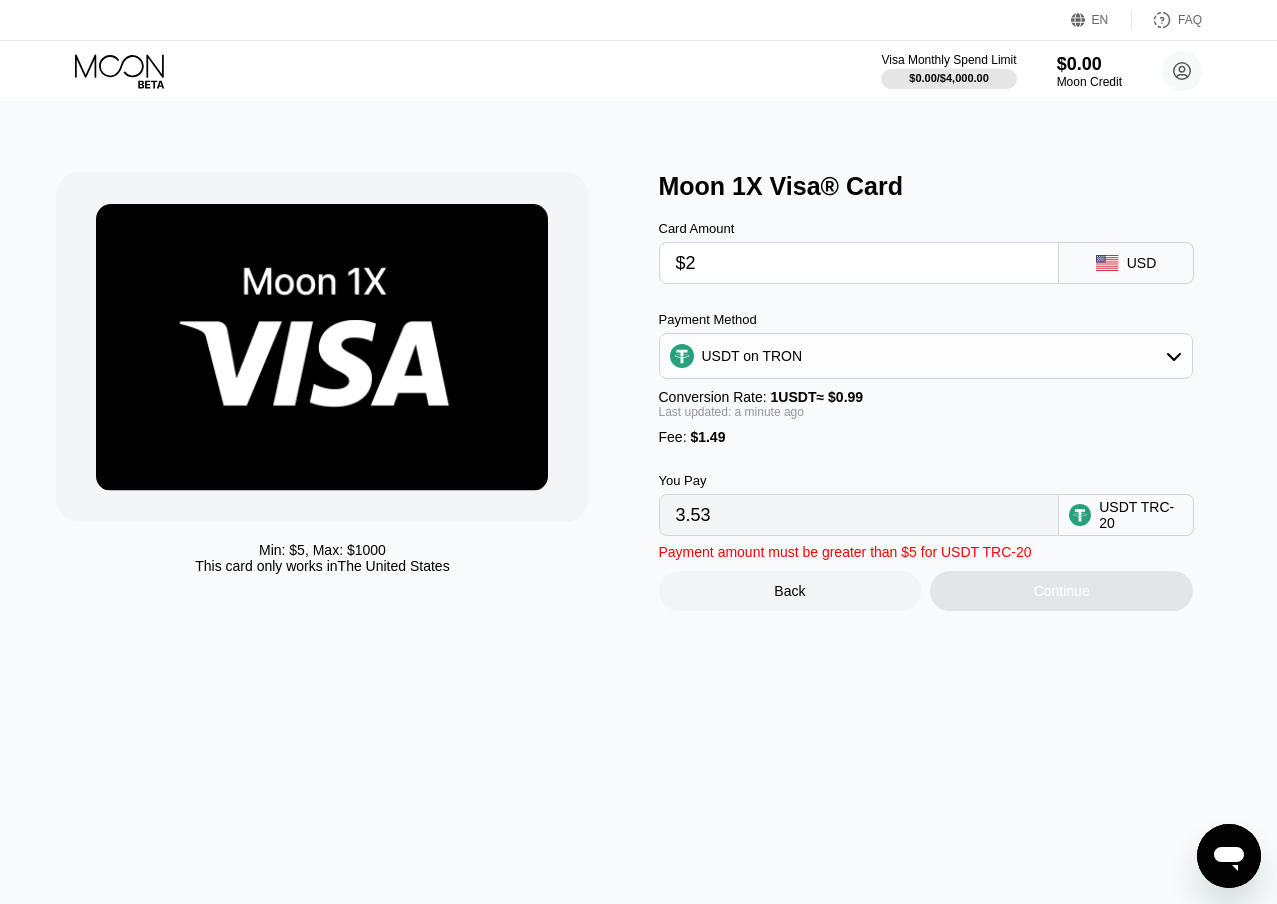 type 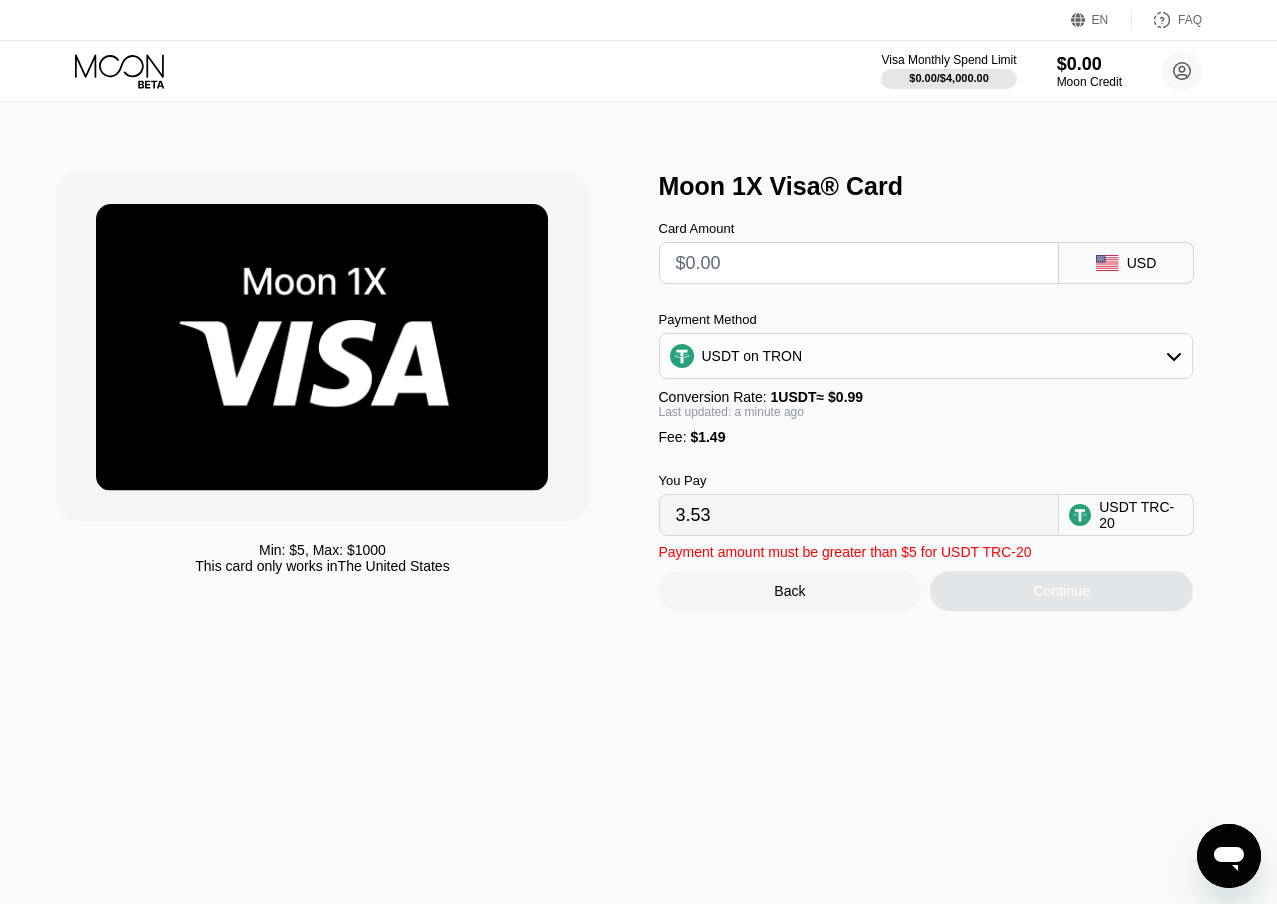 type on "0.00" 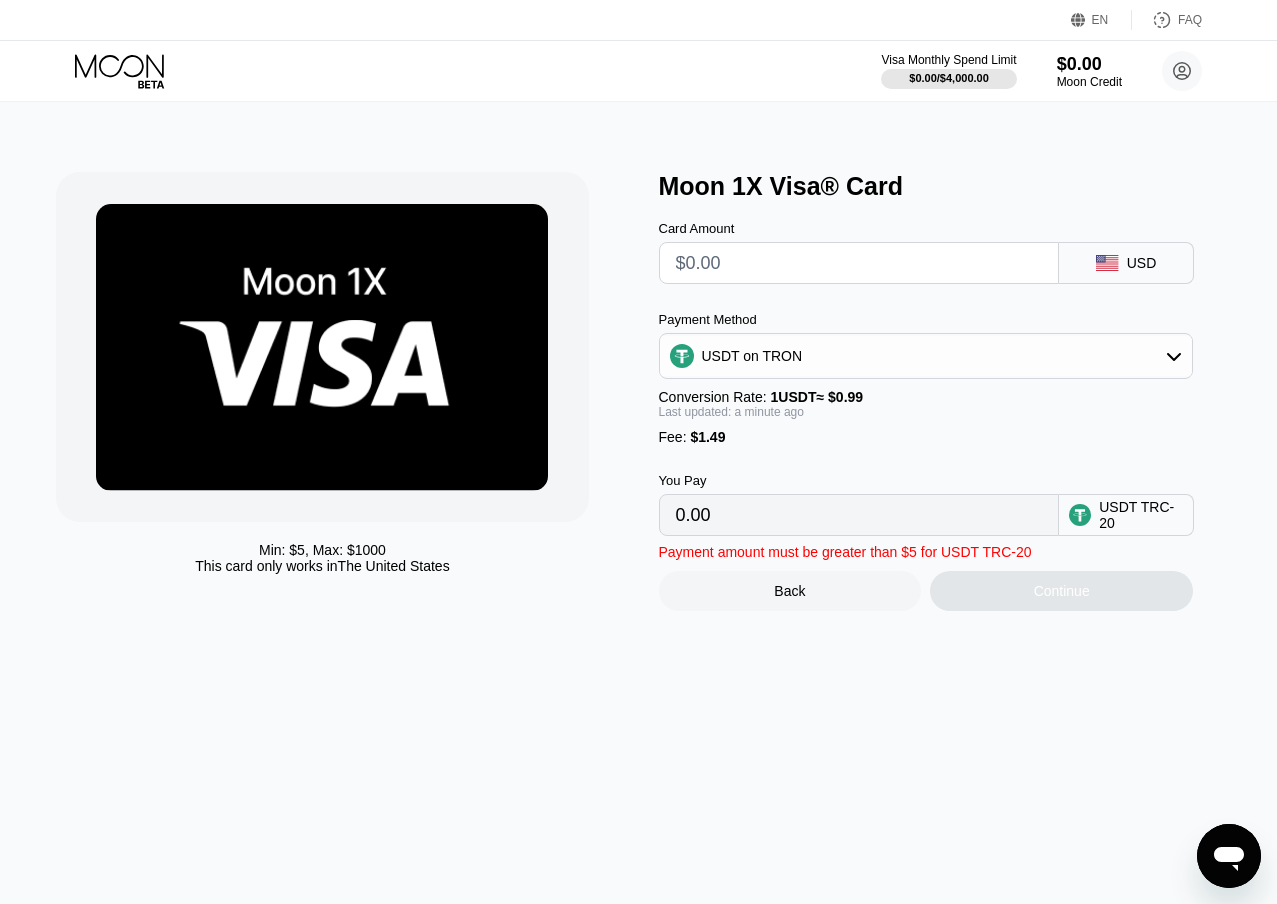 type on "$0" 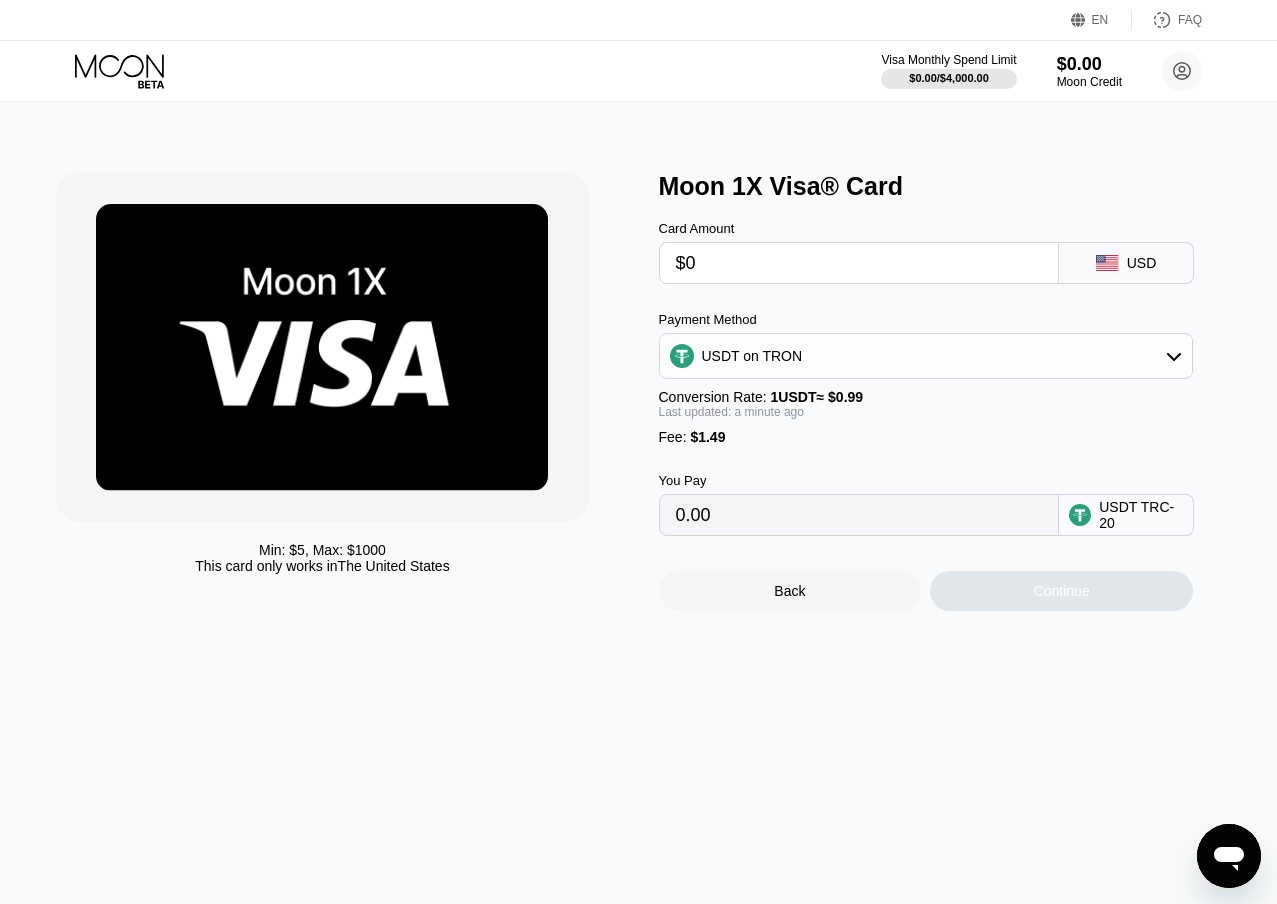 type on "1.51" 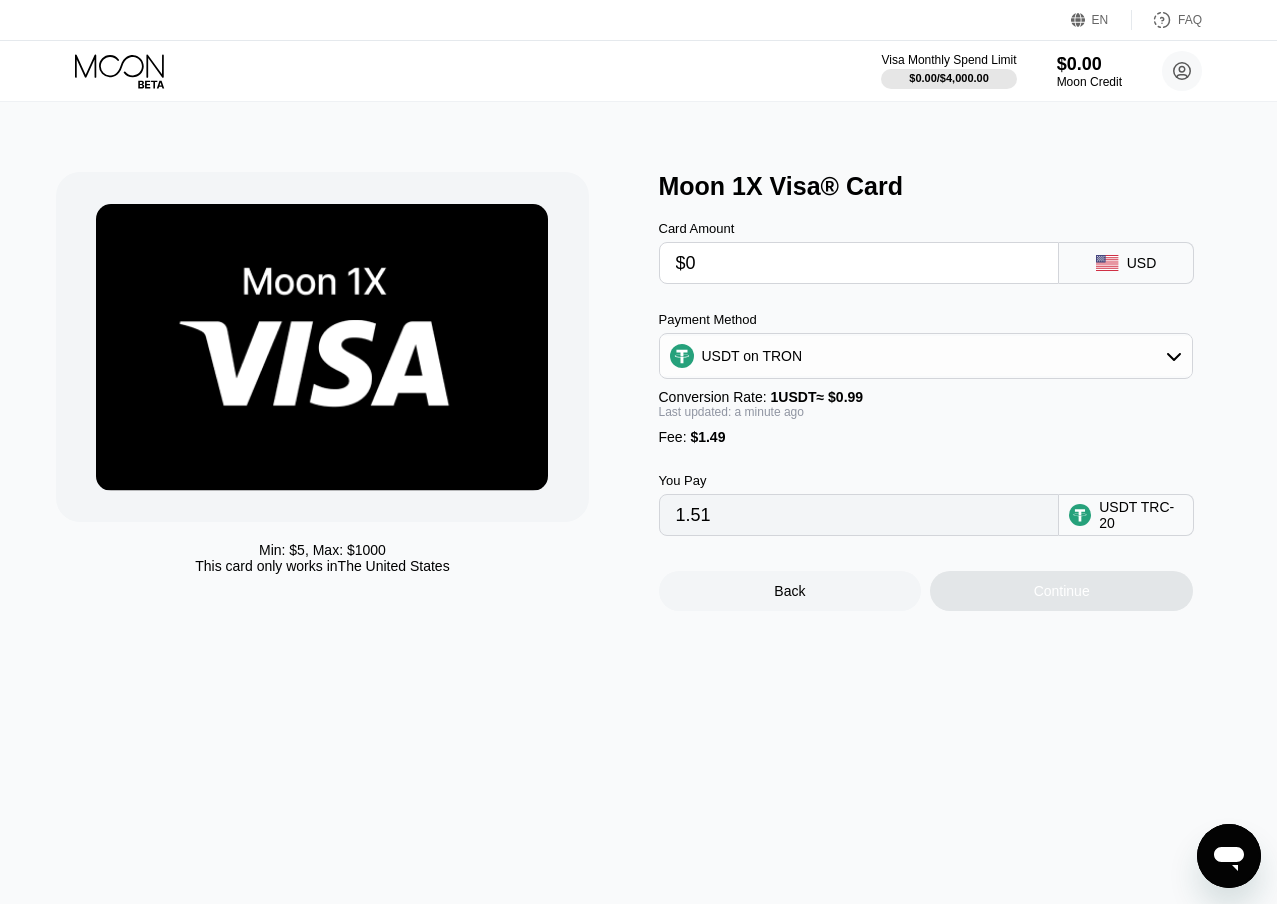 click on "1.51" at bounding box center [859, 515] 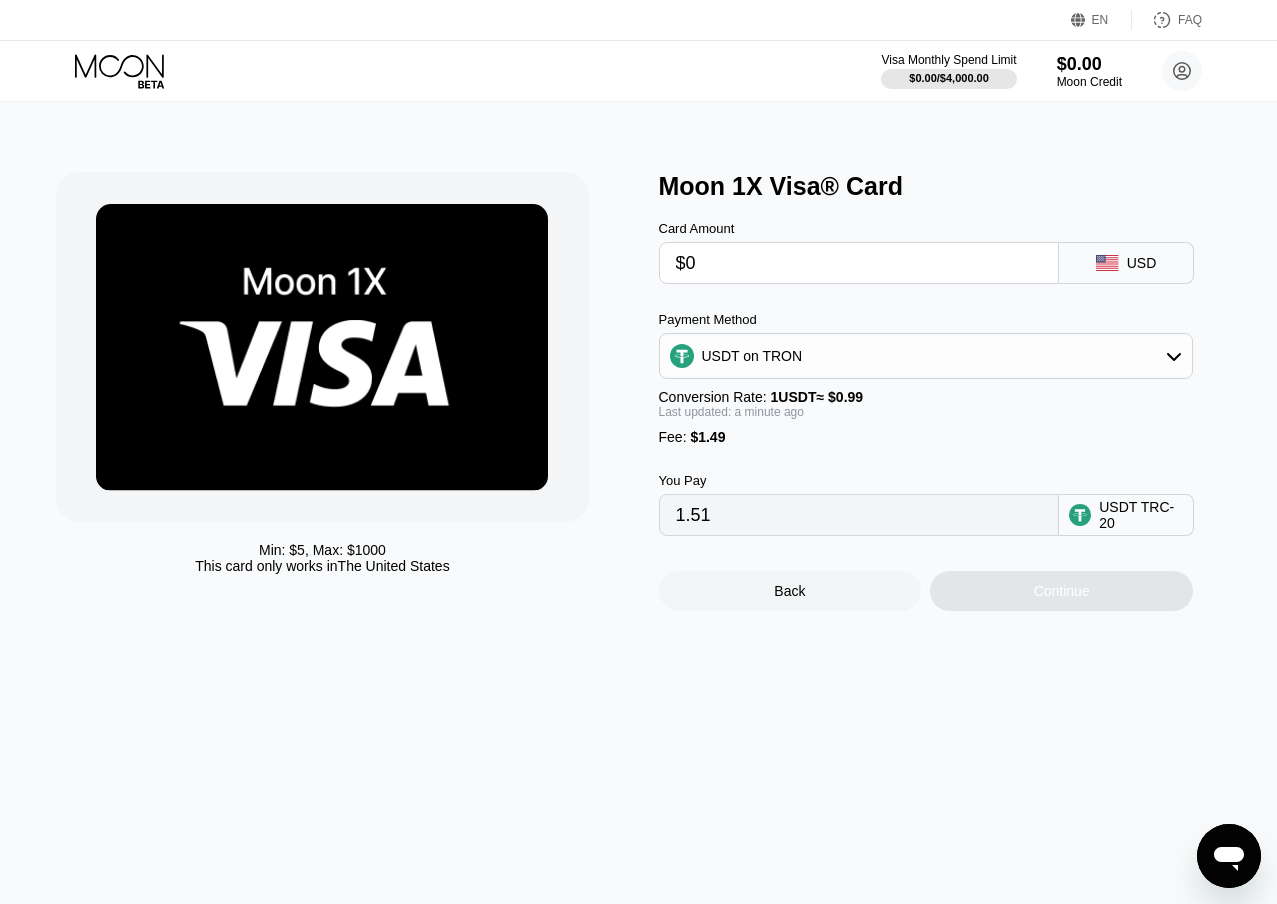 type on "$10" 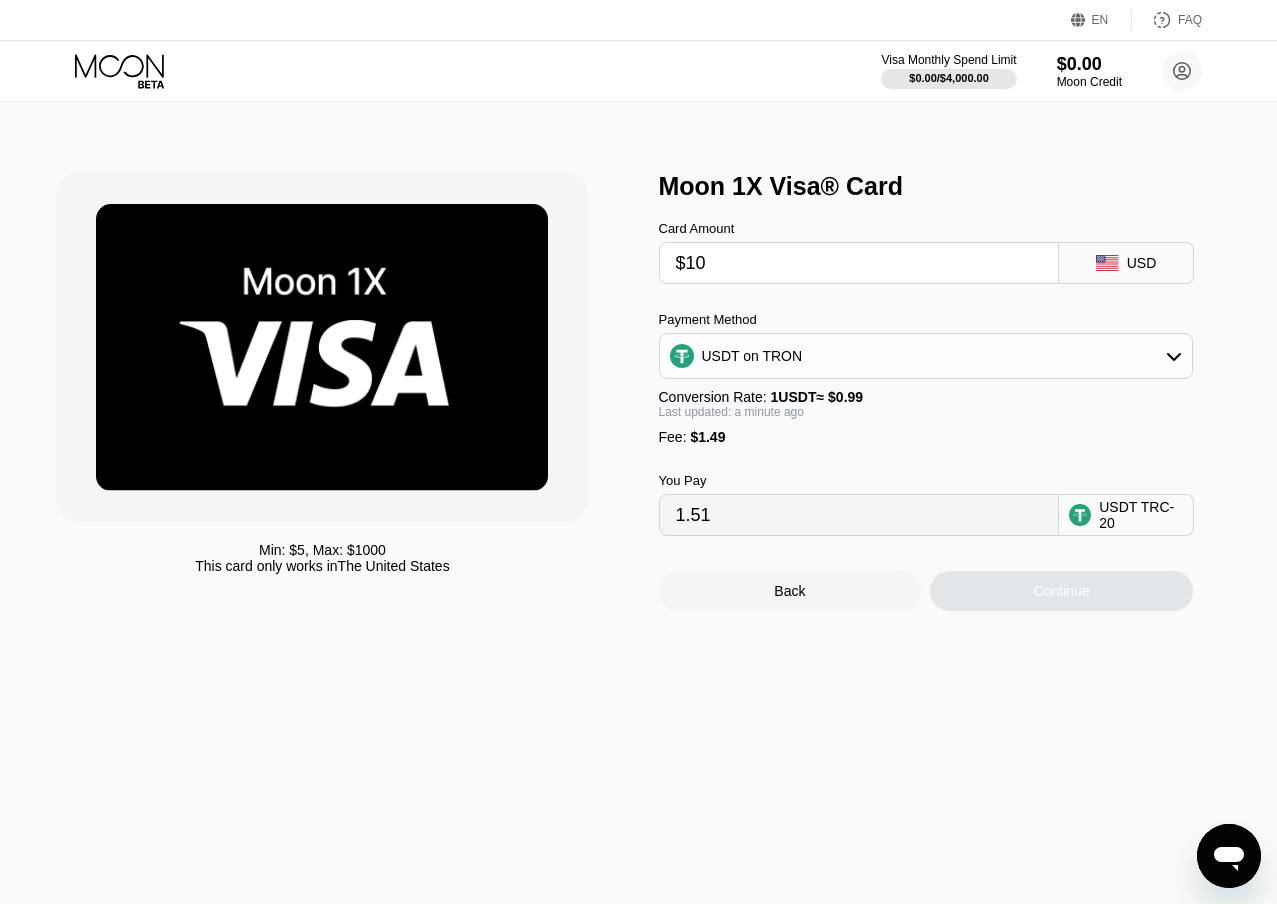 type on "11.61" 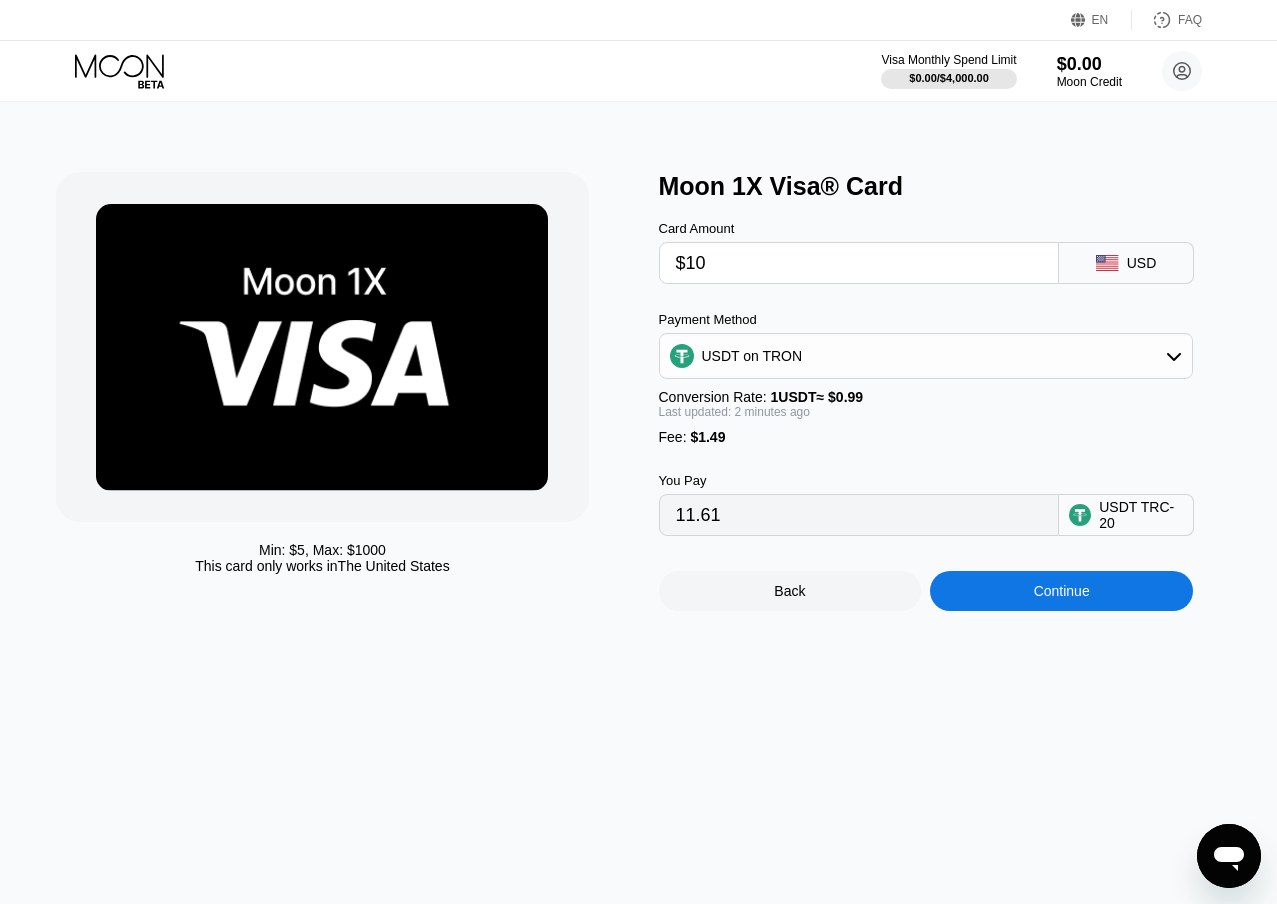 type on "$1" 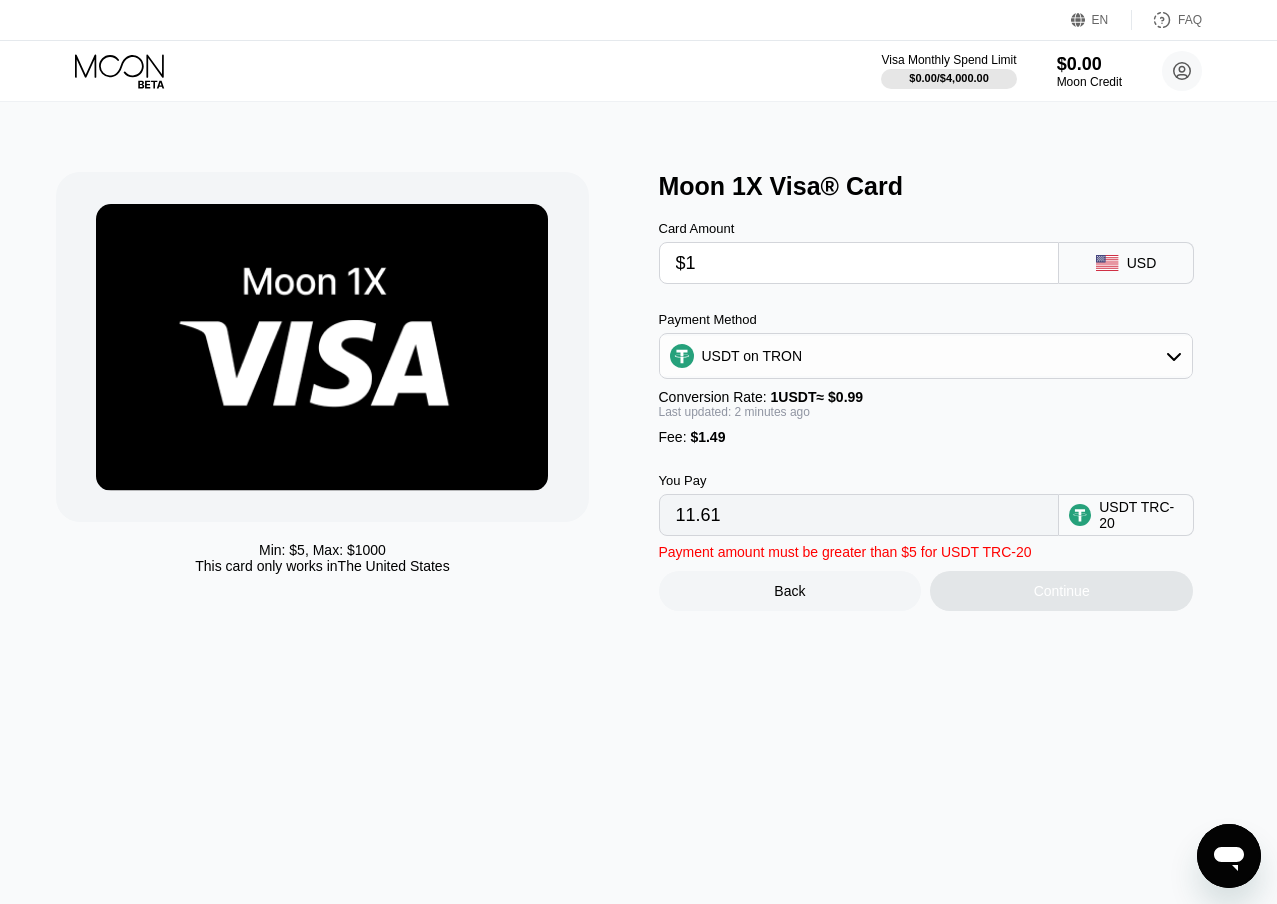 type on "2.52" 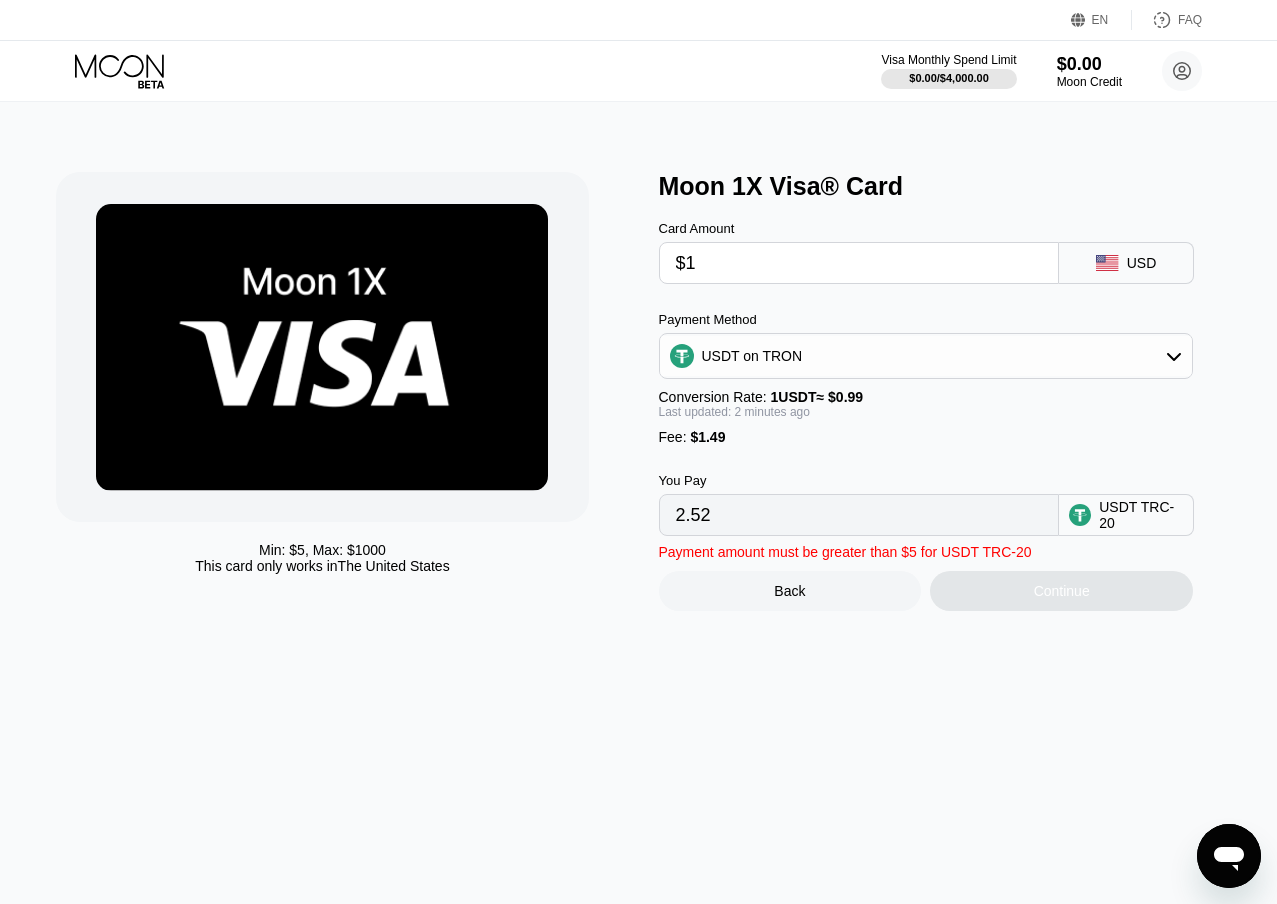 type on "$0" 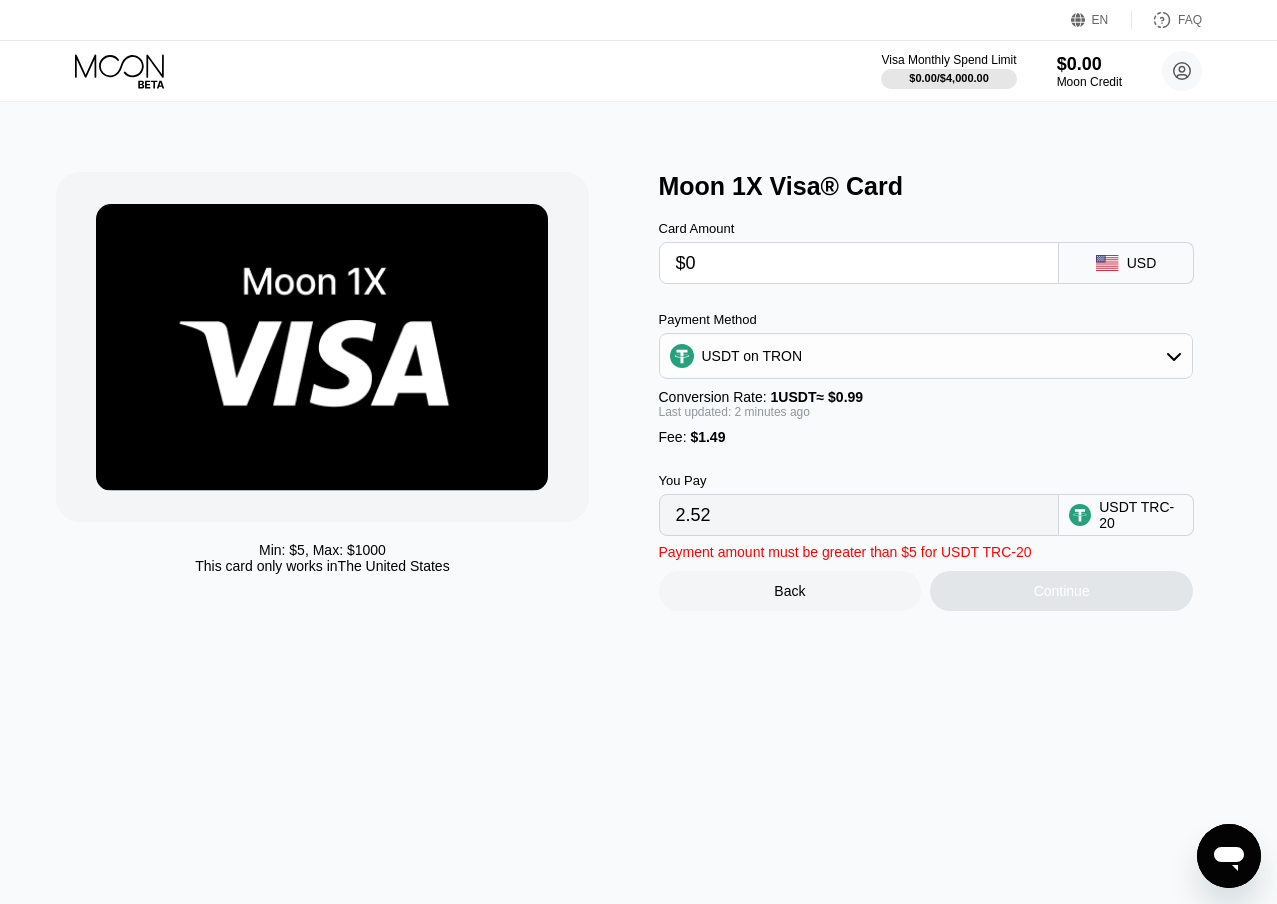 type on "1.51" 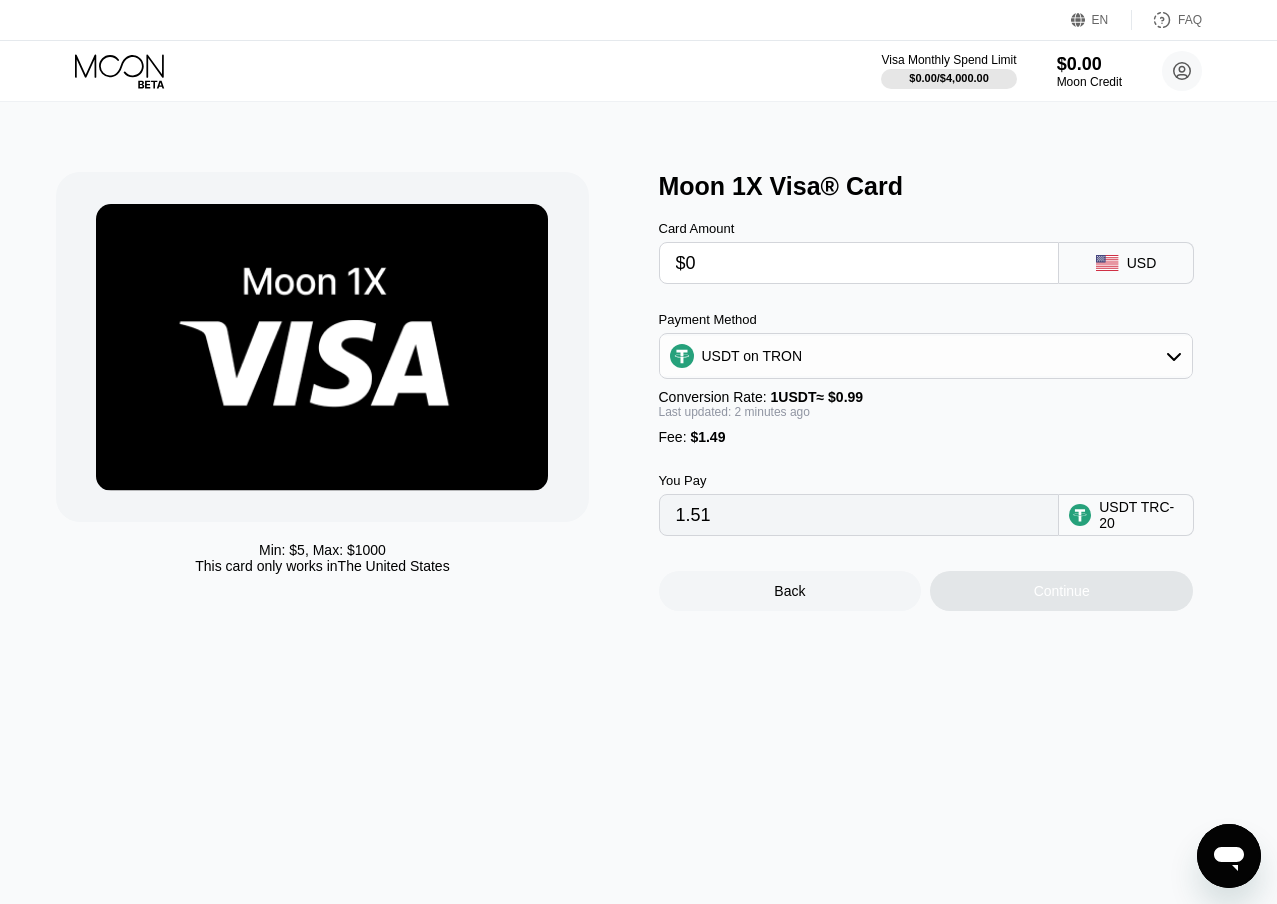 type 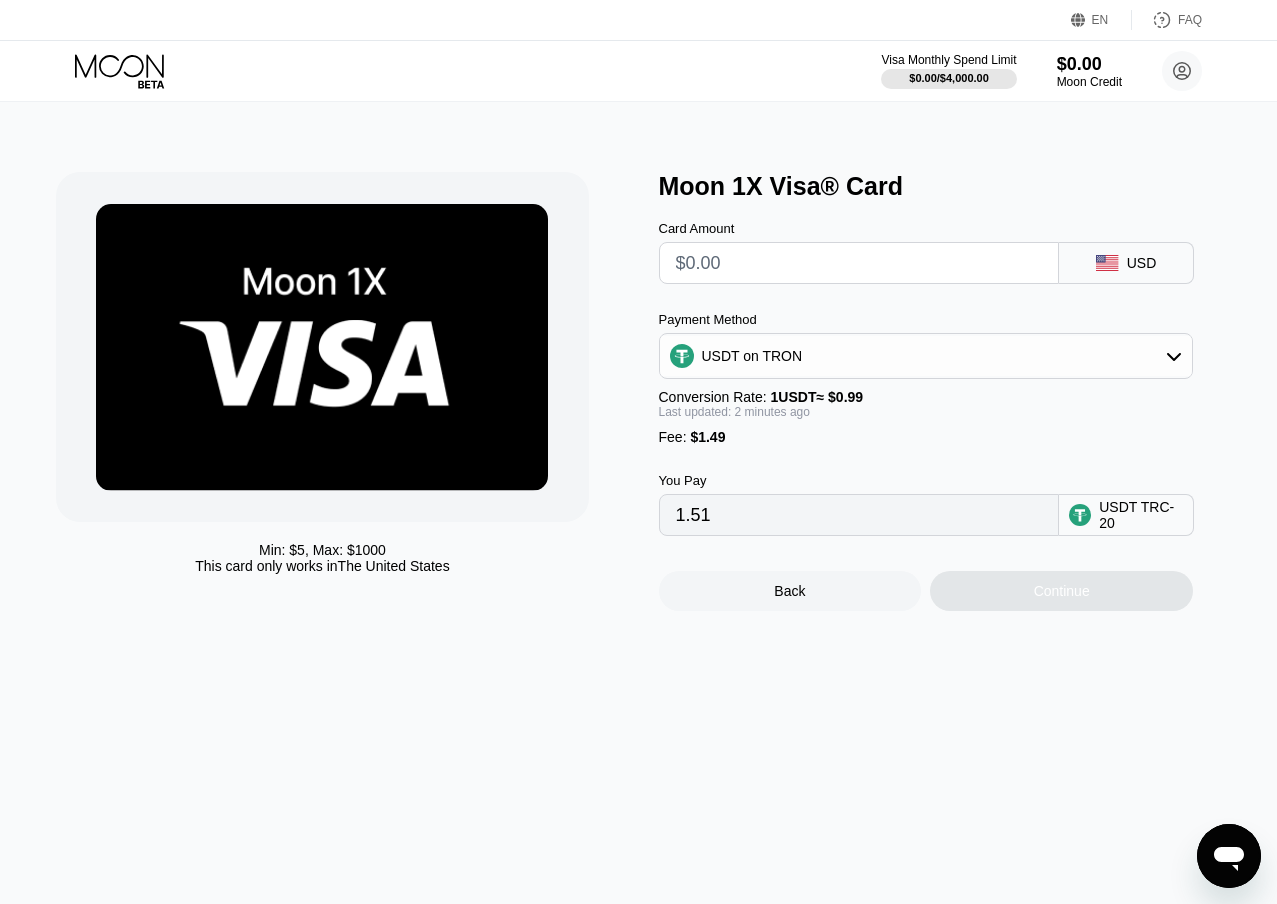 type on "0.00" 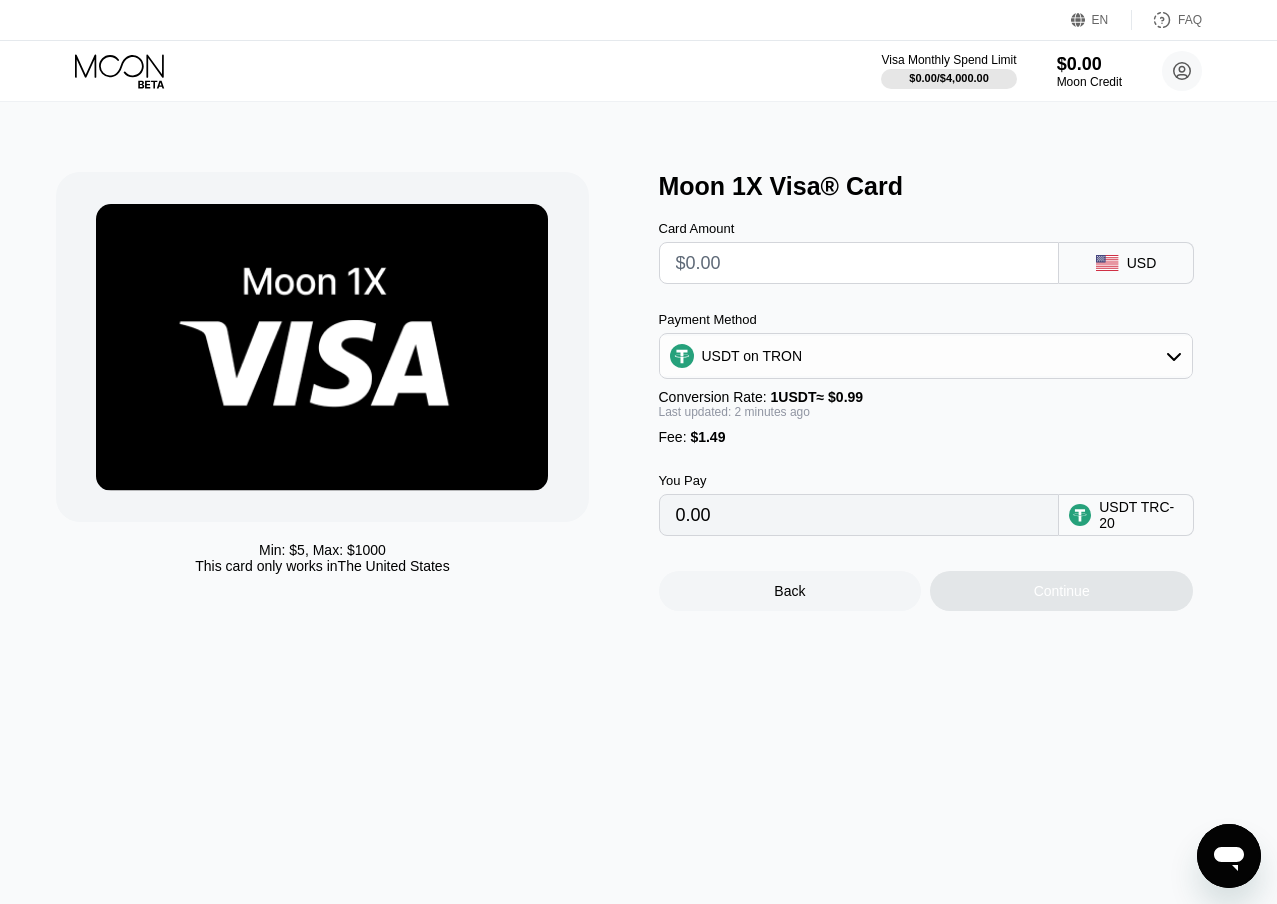type 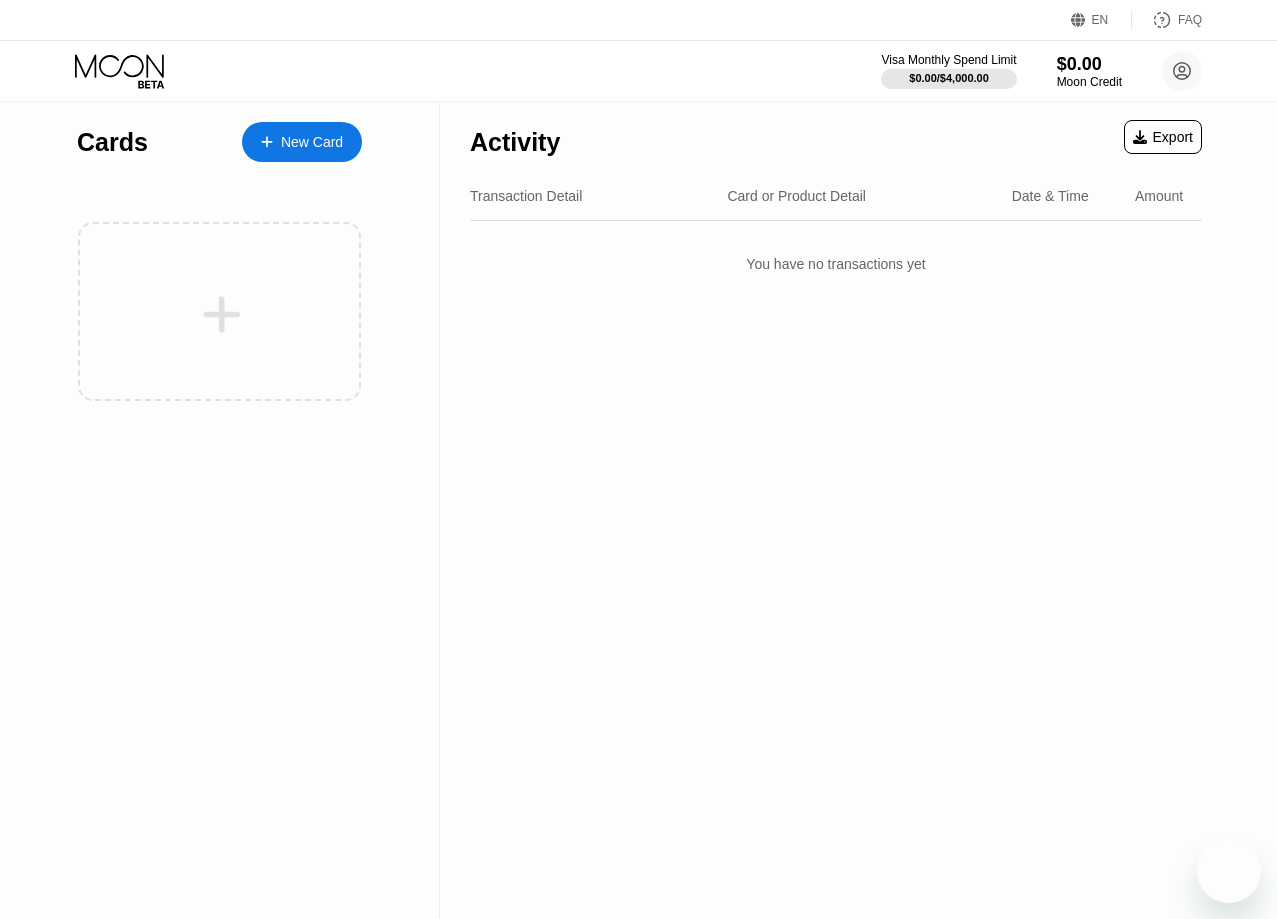 scroll, scrollTop: 0, scrollLeft: 0, axis: both 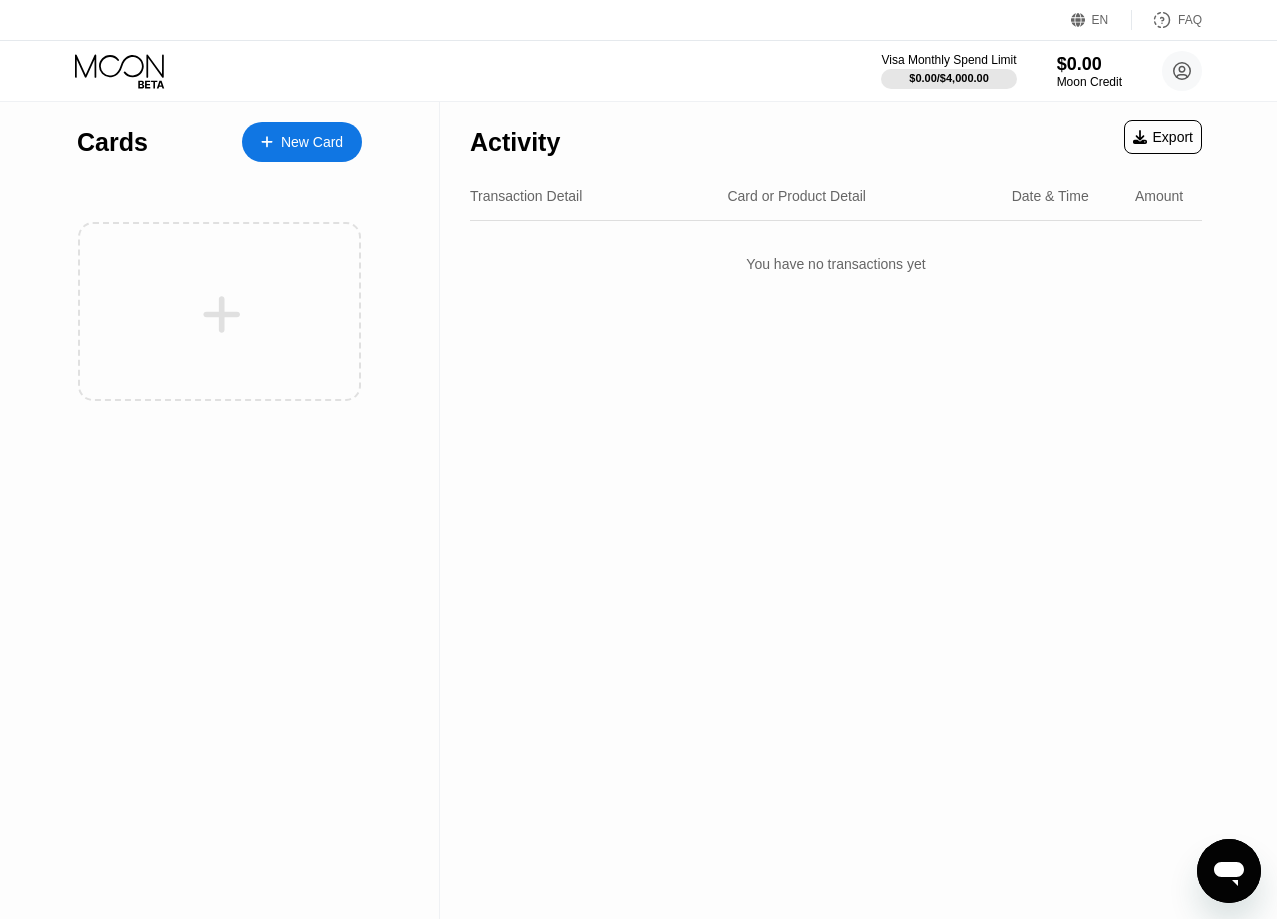 click 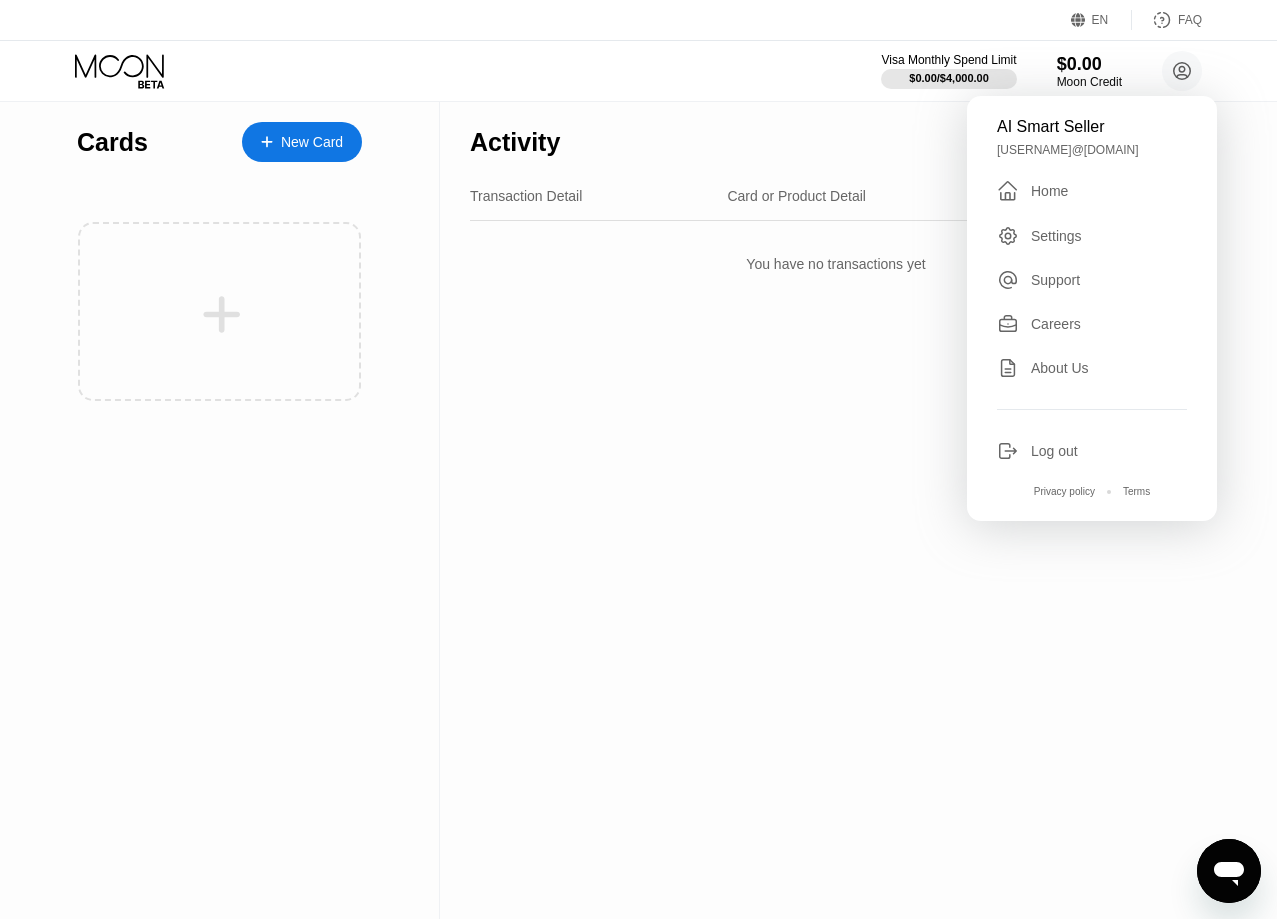 click on "Activity Export Transaction Detail Card or Product Detail Date & Time Amount You have no transactions yet" at bounding box center [836, 510] 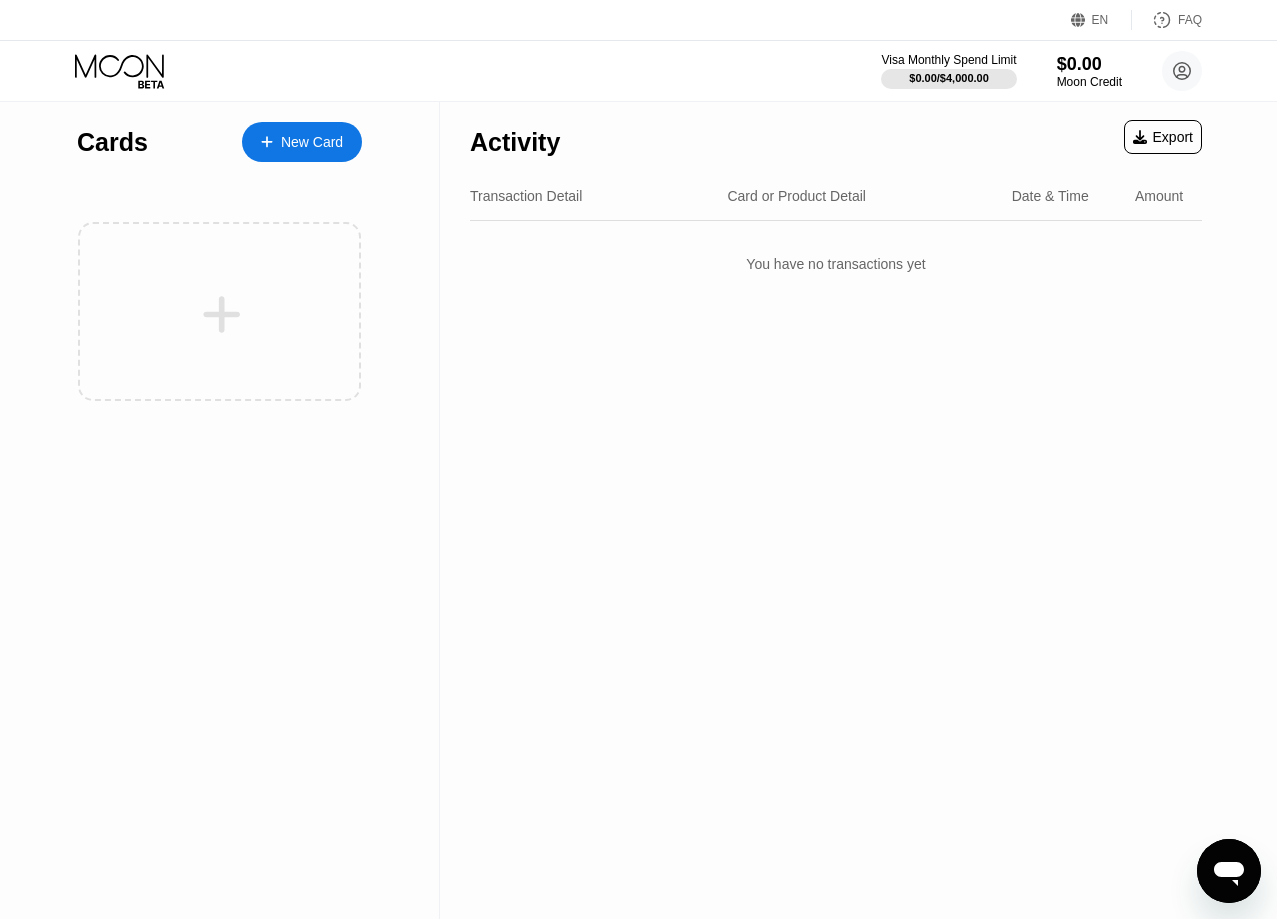 click on "Card or Product Detail" at bounding box center [796, 196] 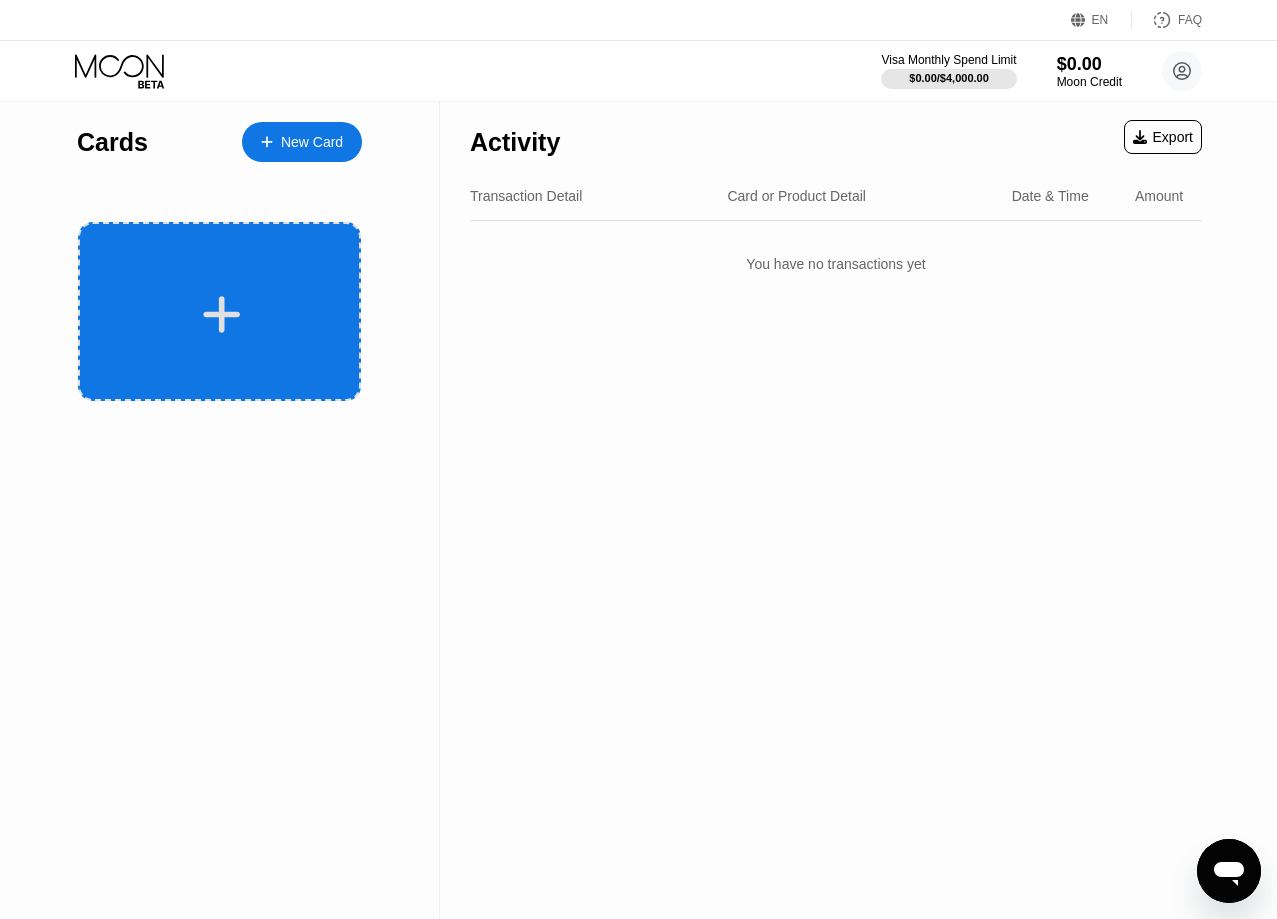 click 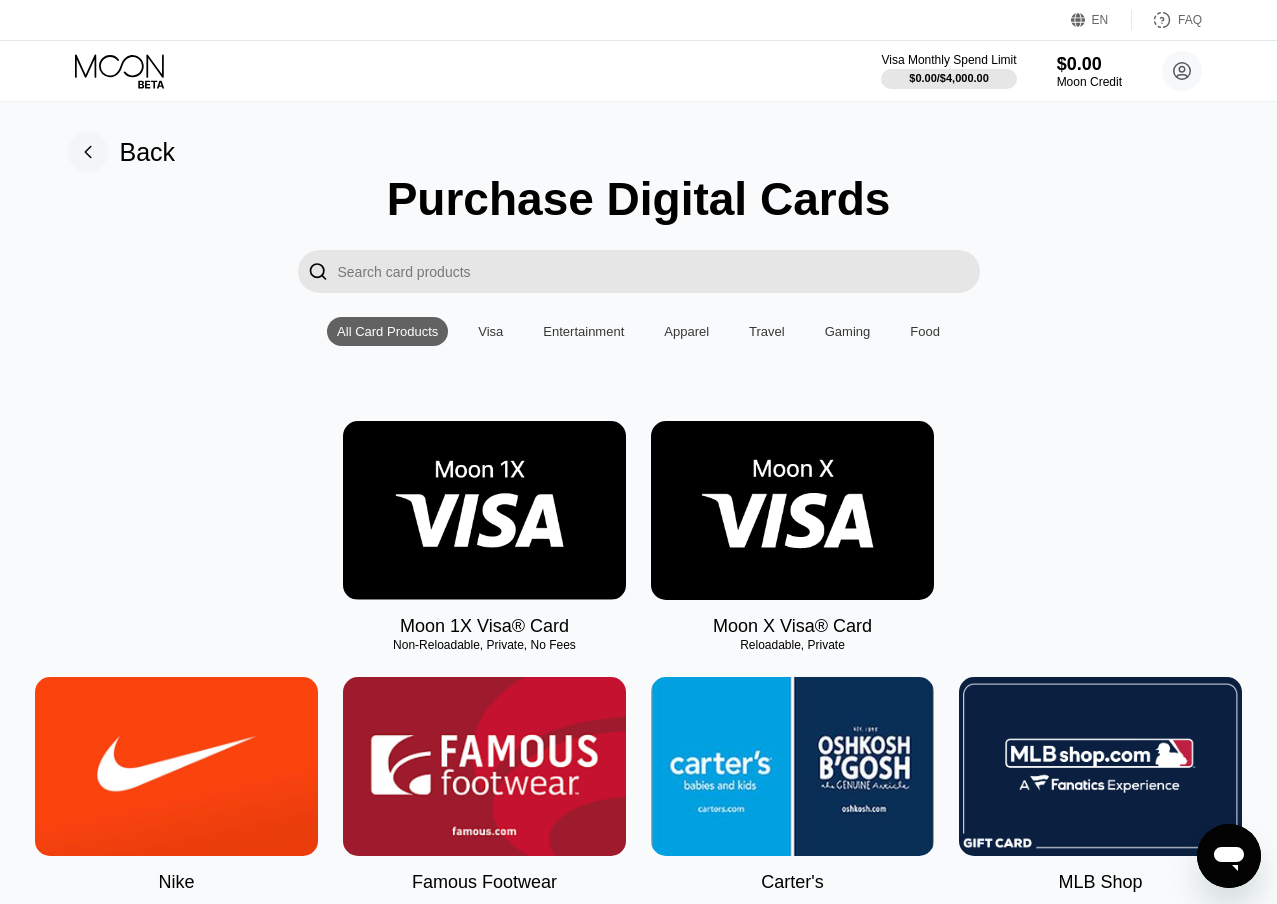 click on "Visa" at bounding box center [490, 331] 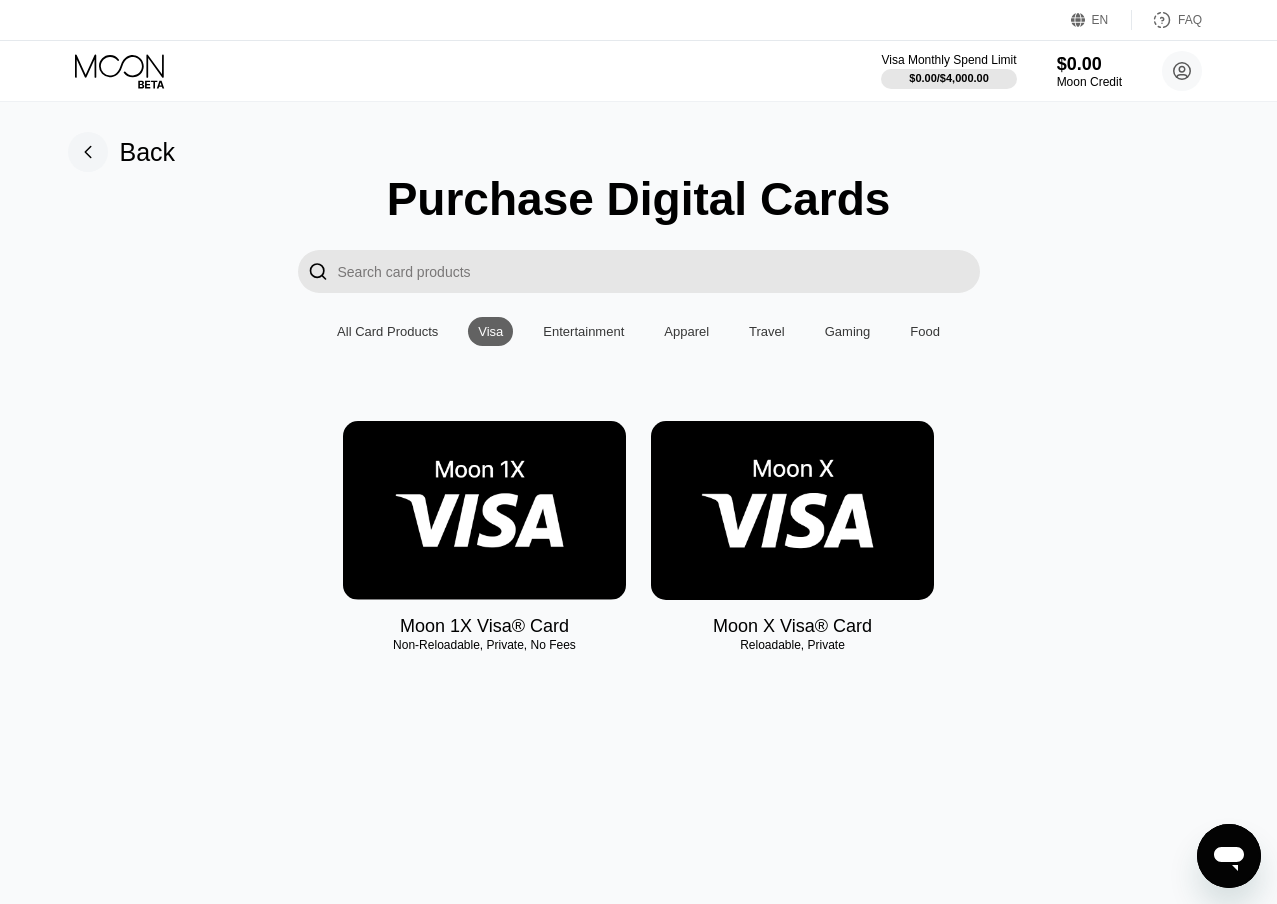 click at bounding box center [792, 510] 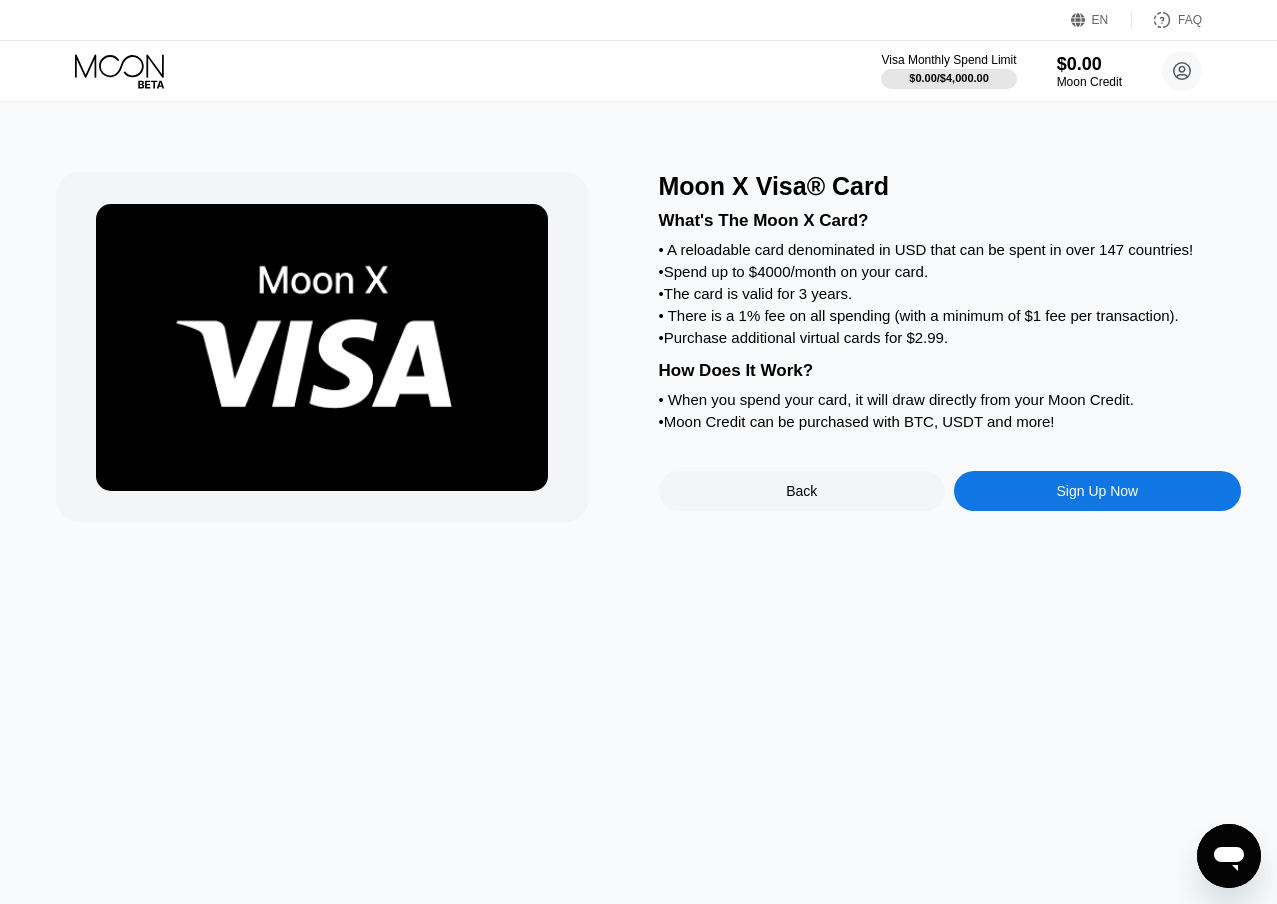click on "Sign Up Now" at bounding box center (1097, 491) 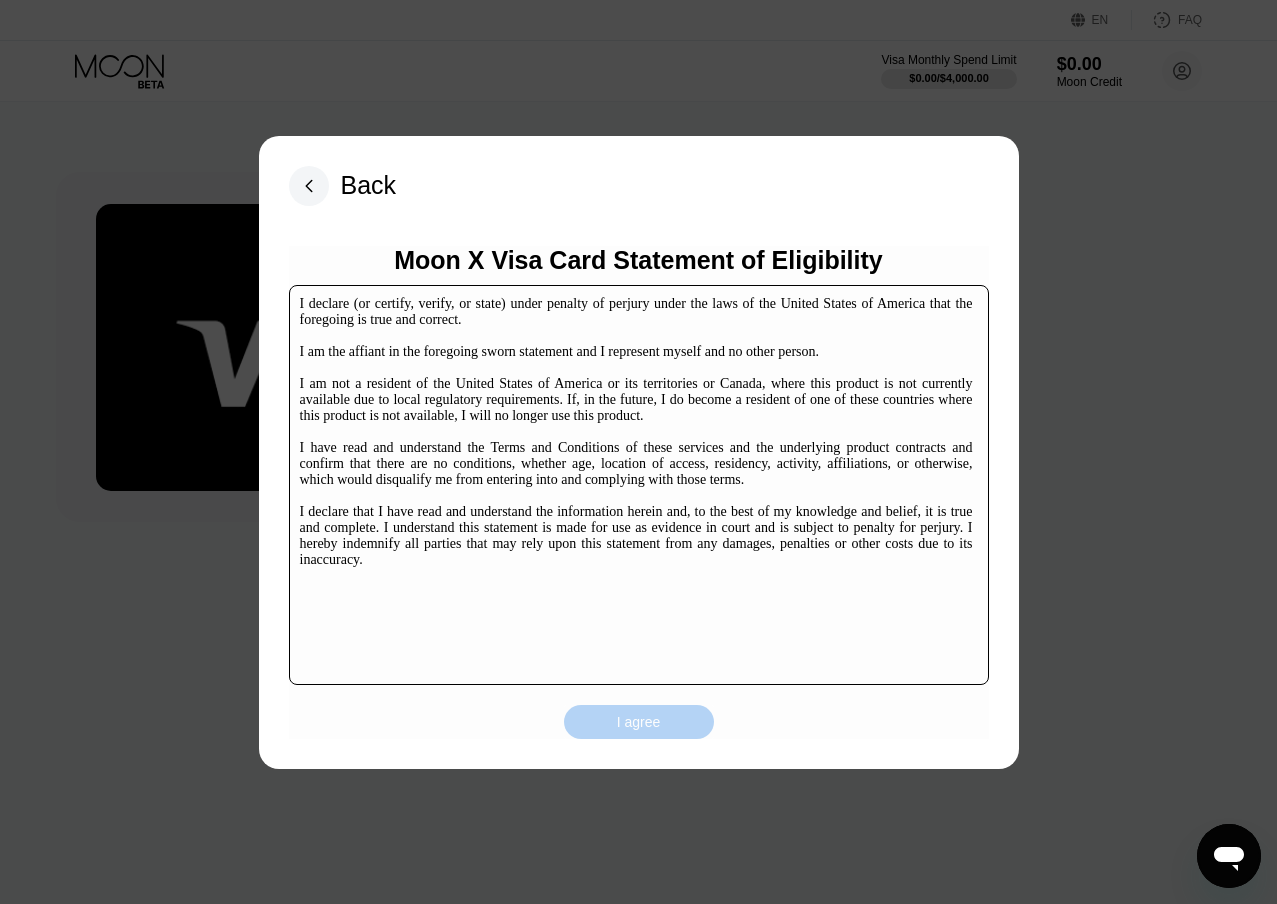 click on "I agree" at bounding box center (639, 722) 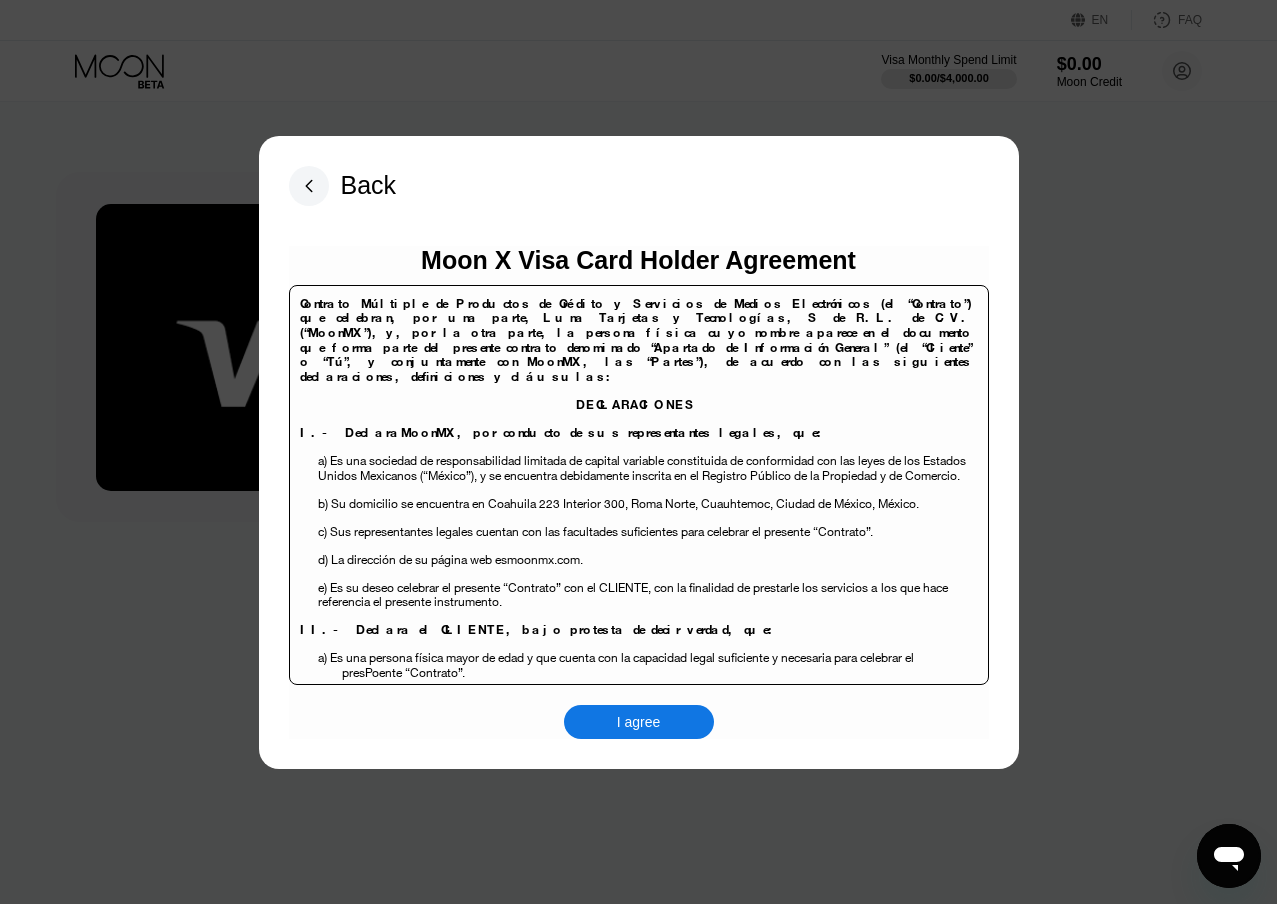 click on "Back Moon X Visa Card Holder Agreement
Contrato Múltiple de Productos de Crédito y Servicios de Medios Electrónicos (el “Contrato”) que celebran, por una parte,
Luna Tarjetas y Tecnologías, S de R.L. de C.V. (“MoonMX”),
y, por la otra parte, la persona física cuyo nombre aparece en el documento que forma parte del presente contrato denominado “Apartado de Información General” (el “Cliente” o
“Tú”, y conjuntamente con
MoonMX , las “Partes”), de acuerdo con las siguientes declaraciones, definiciones y cláusulas:
DECLARACIONES
I.- Declara  MoonMX , por conducto de sus representantes legales, que:
b) Su domicilio se encuentra en   [STREET], [NEIGHBORHOOD], [BOROUGH] , [CITY], [COUNTRY].
c
d [DOMAIN]." at bounding box center [639, 452] 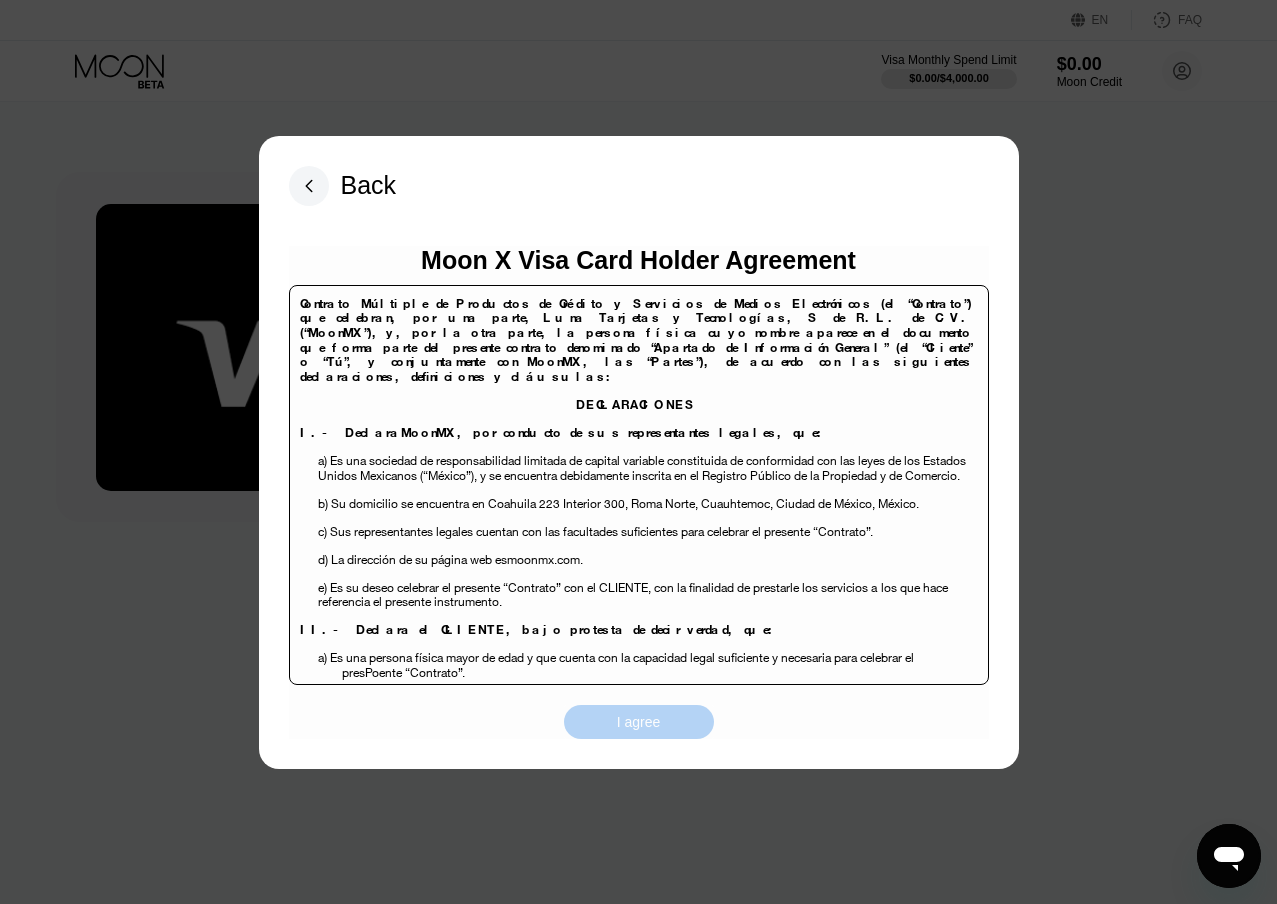 click on "I agree" at bounding box center (639, 722) 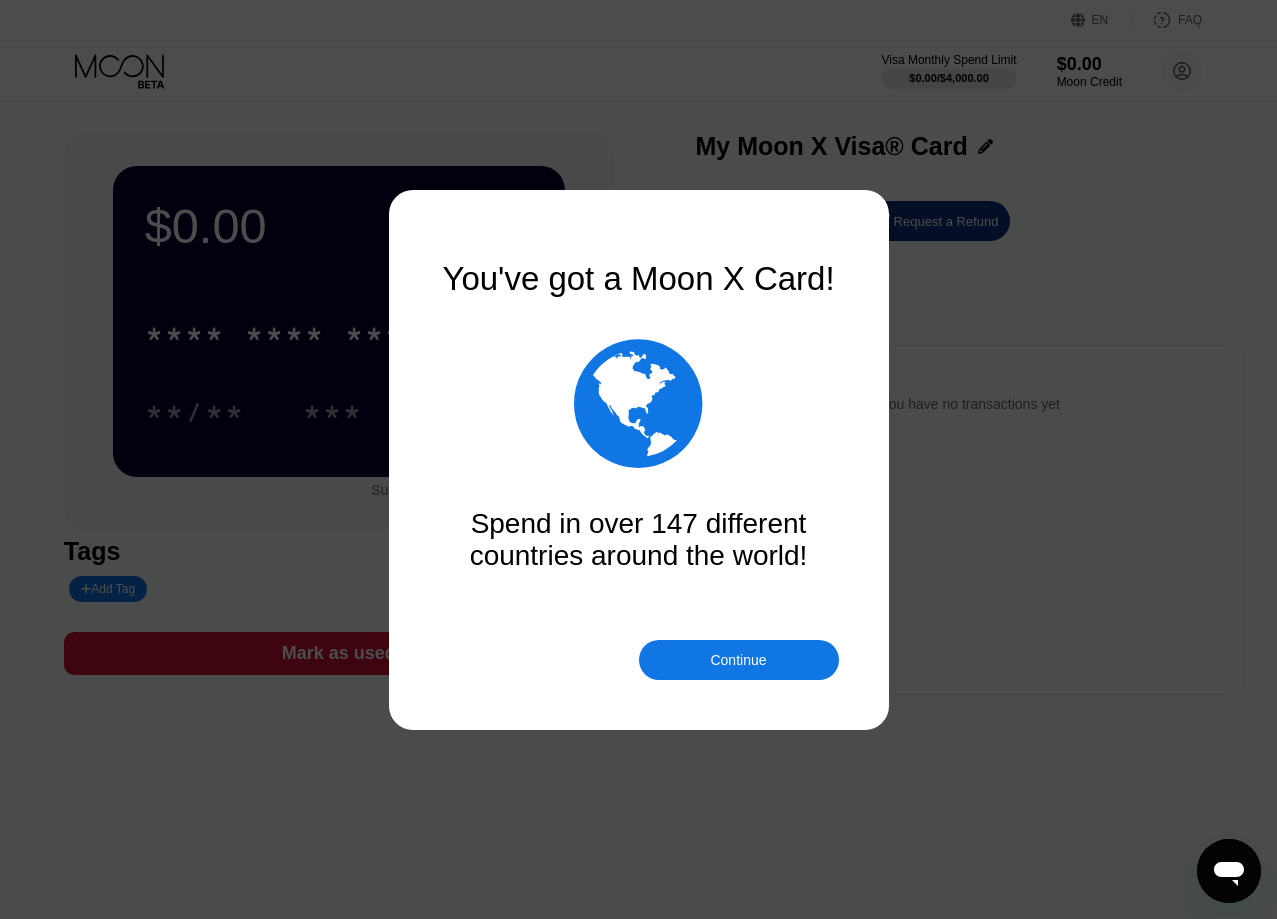 click on "Continue" at bounding box center [738, 660] 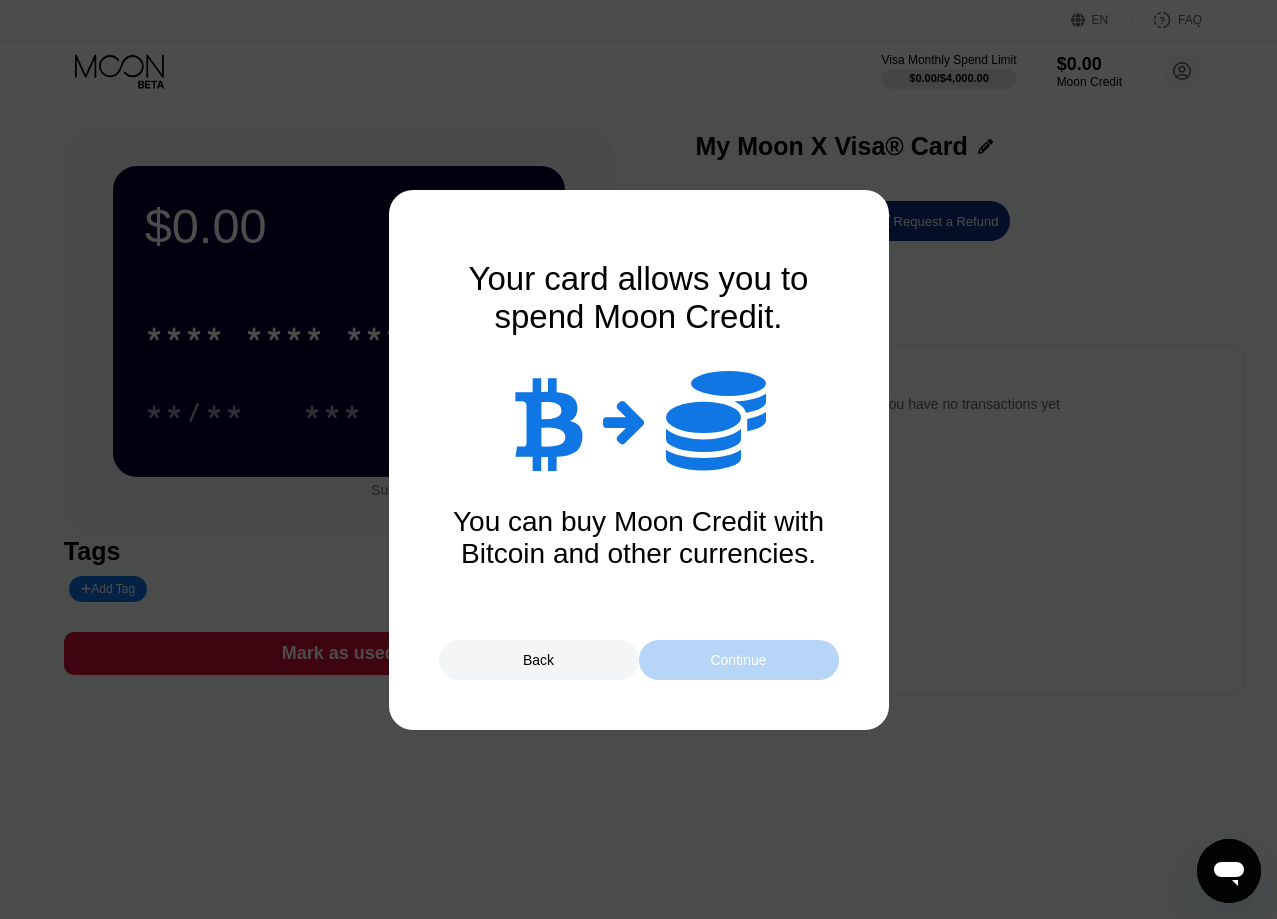 click on "Continue" at bounding box center [739, 660] 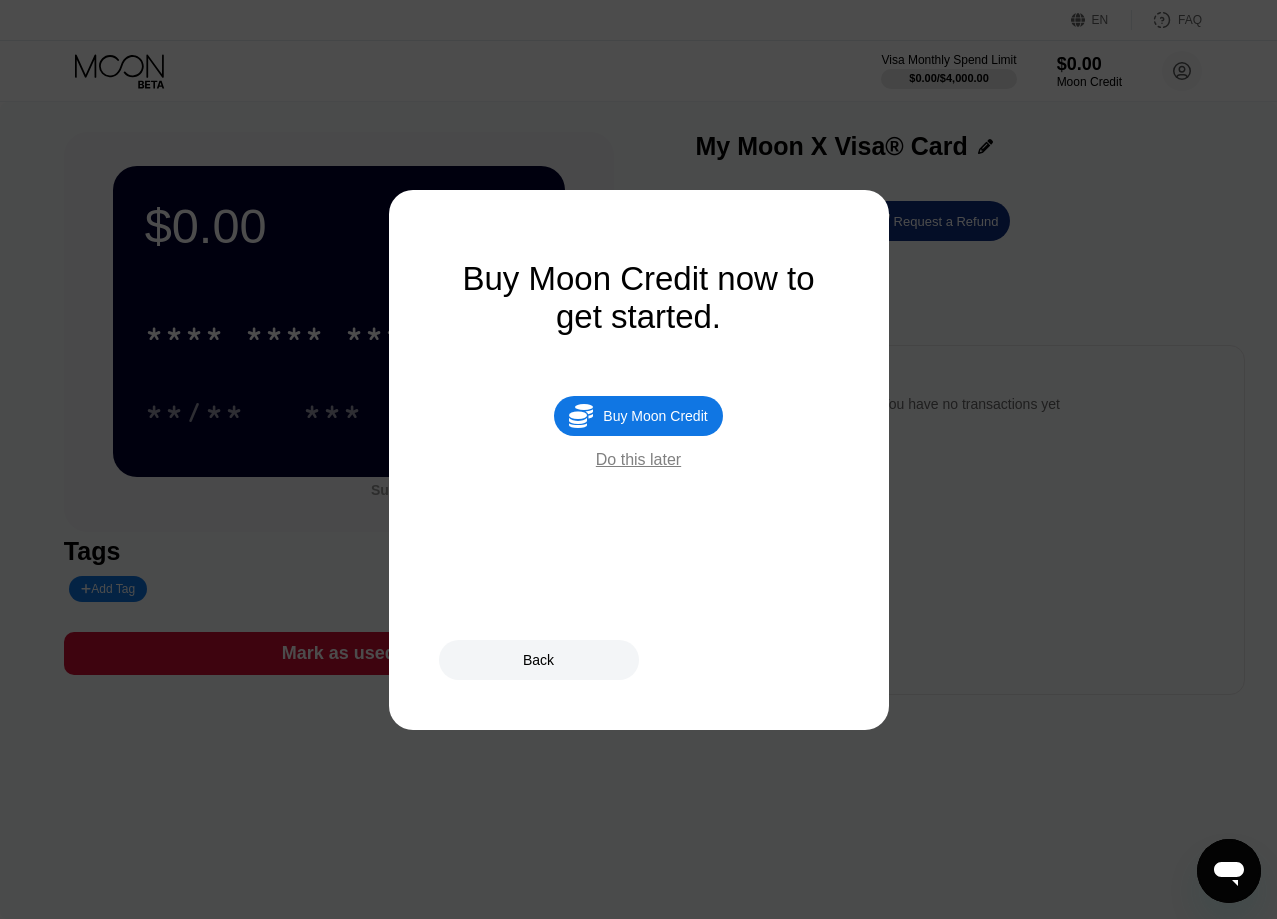 click at bounding box center (646, 459) 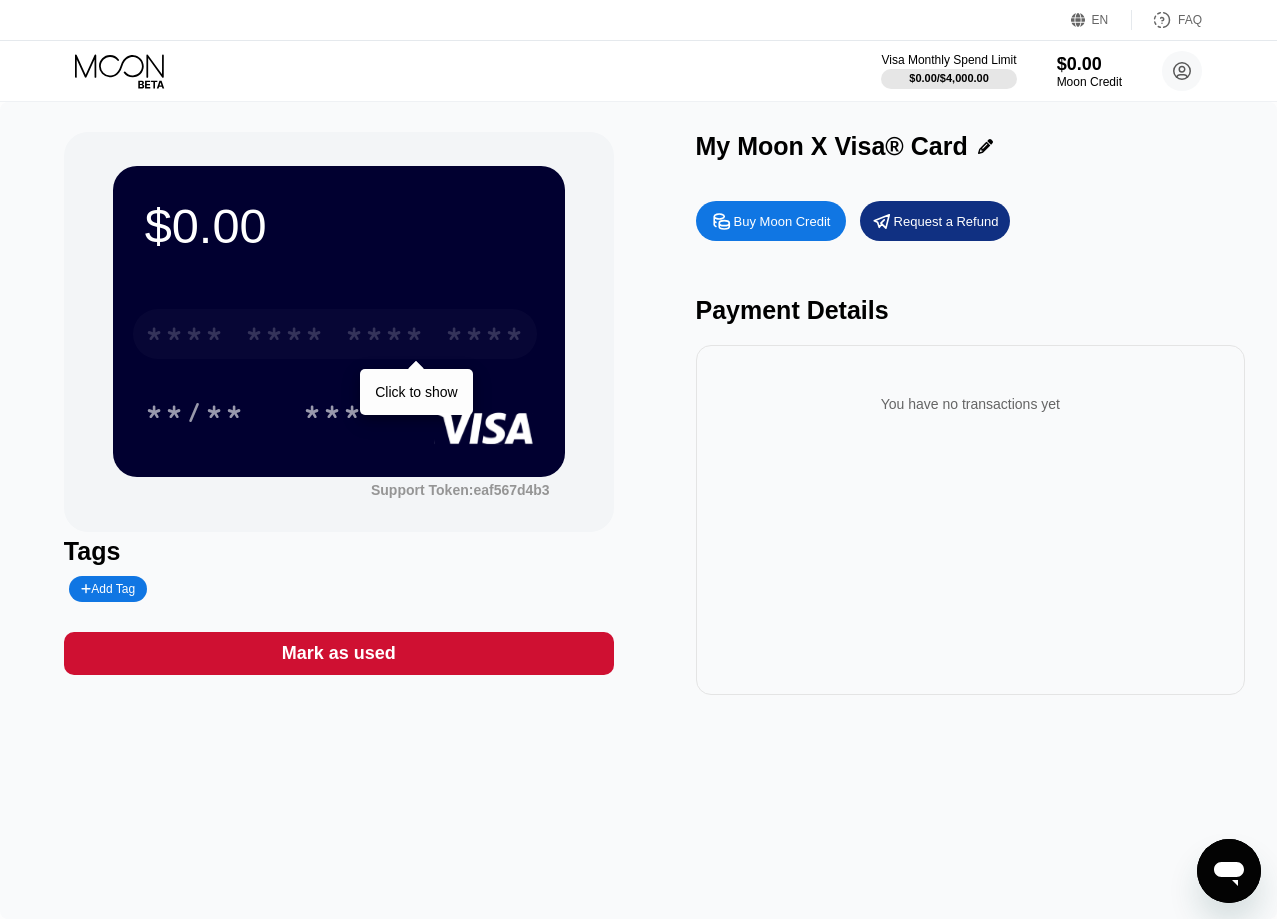 click on "* * * *" at bounding box center (385, 337) 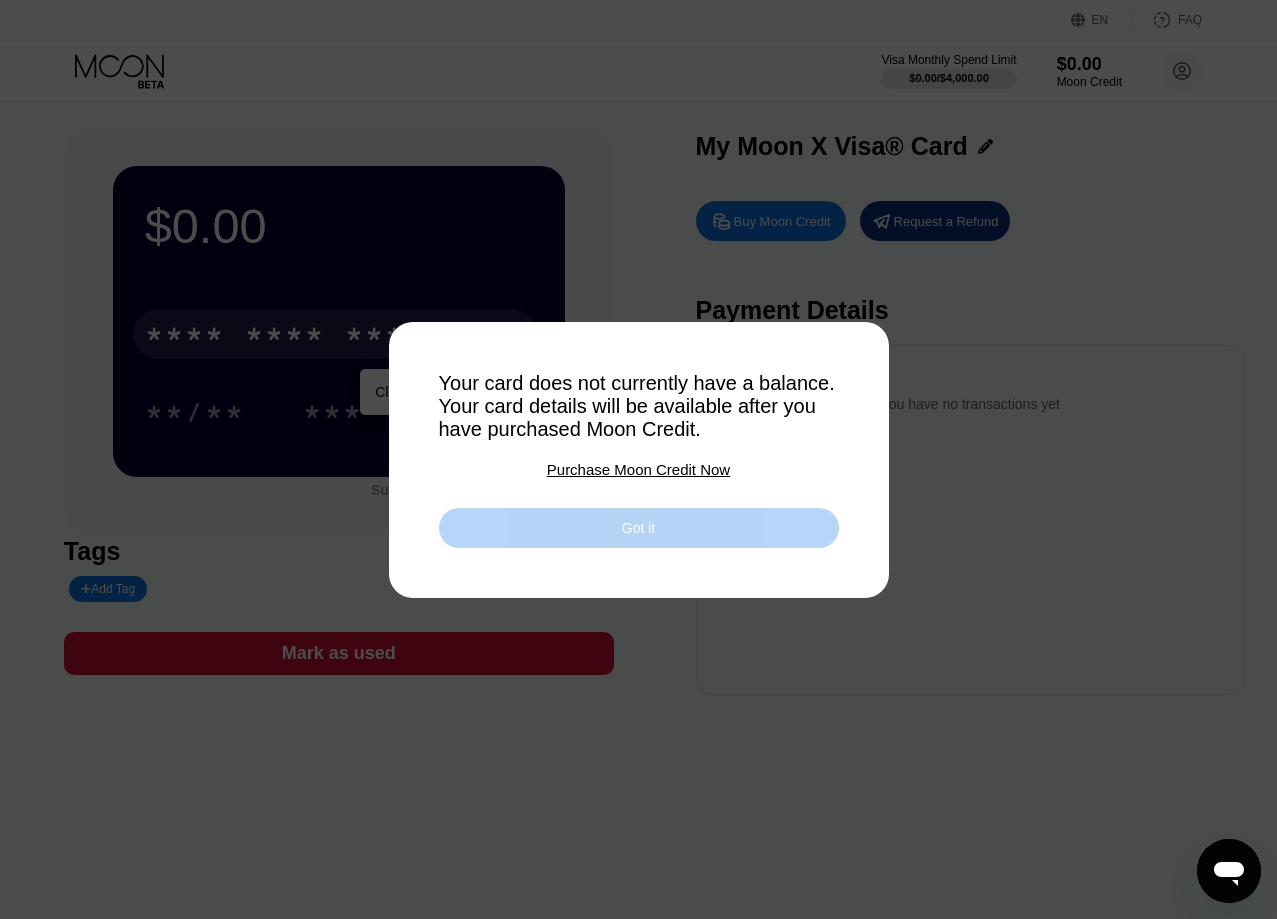 click on "Got it" at bounding box center [638, 528] 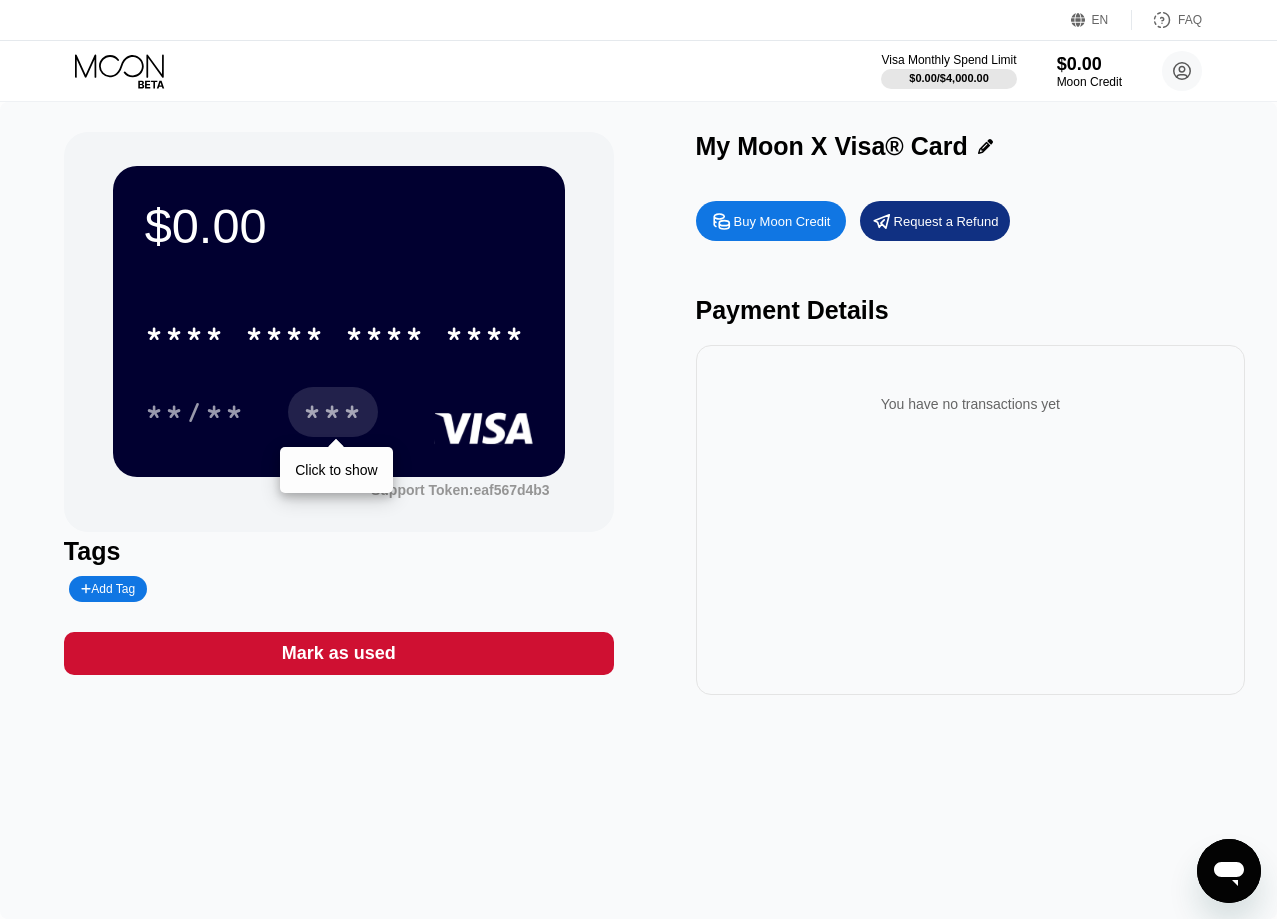click on "***" at bounding box center (333, 415) 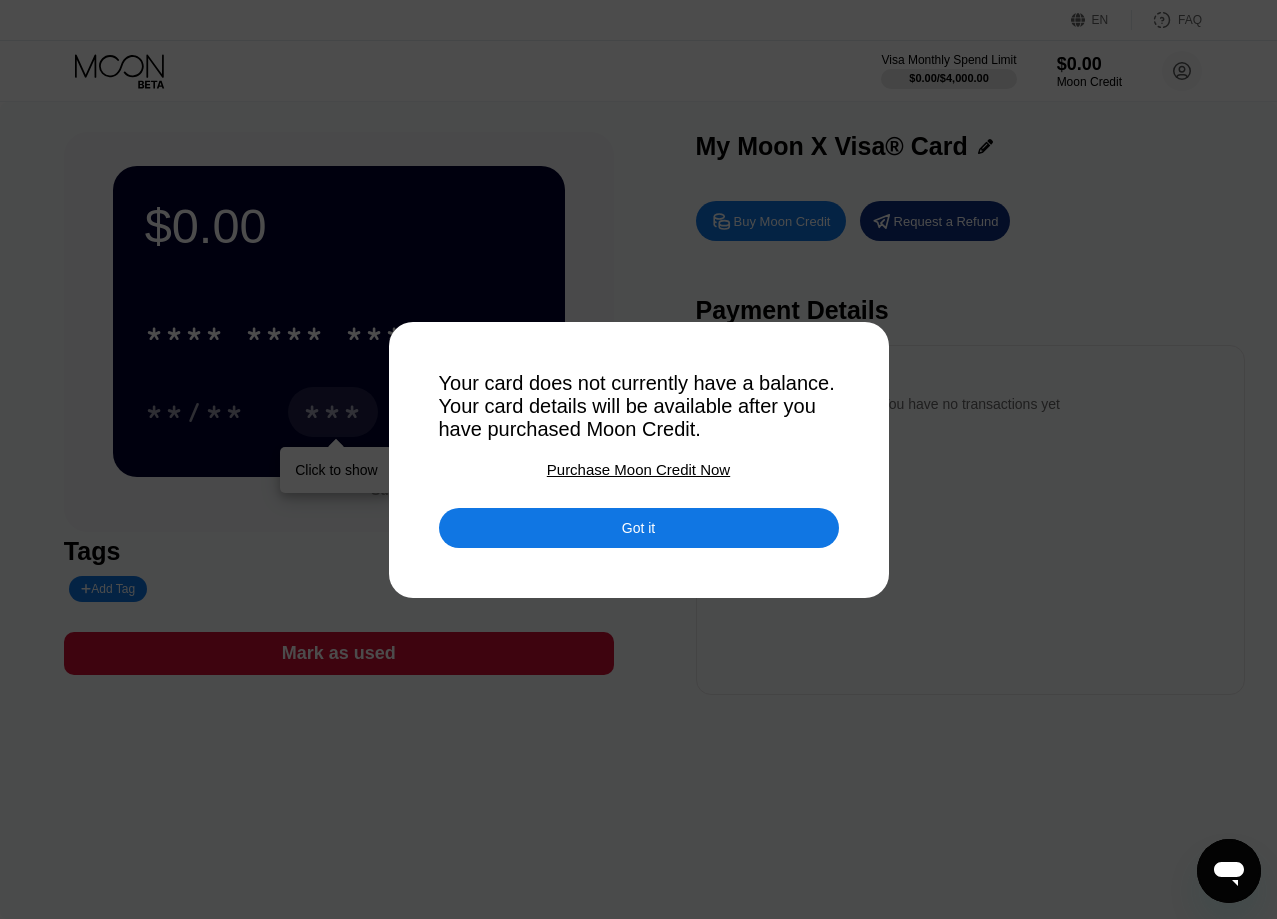 click on "Got it" at bounding box center (639, 528) 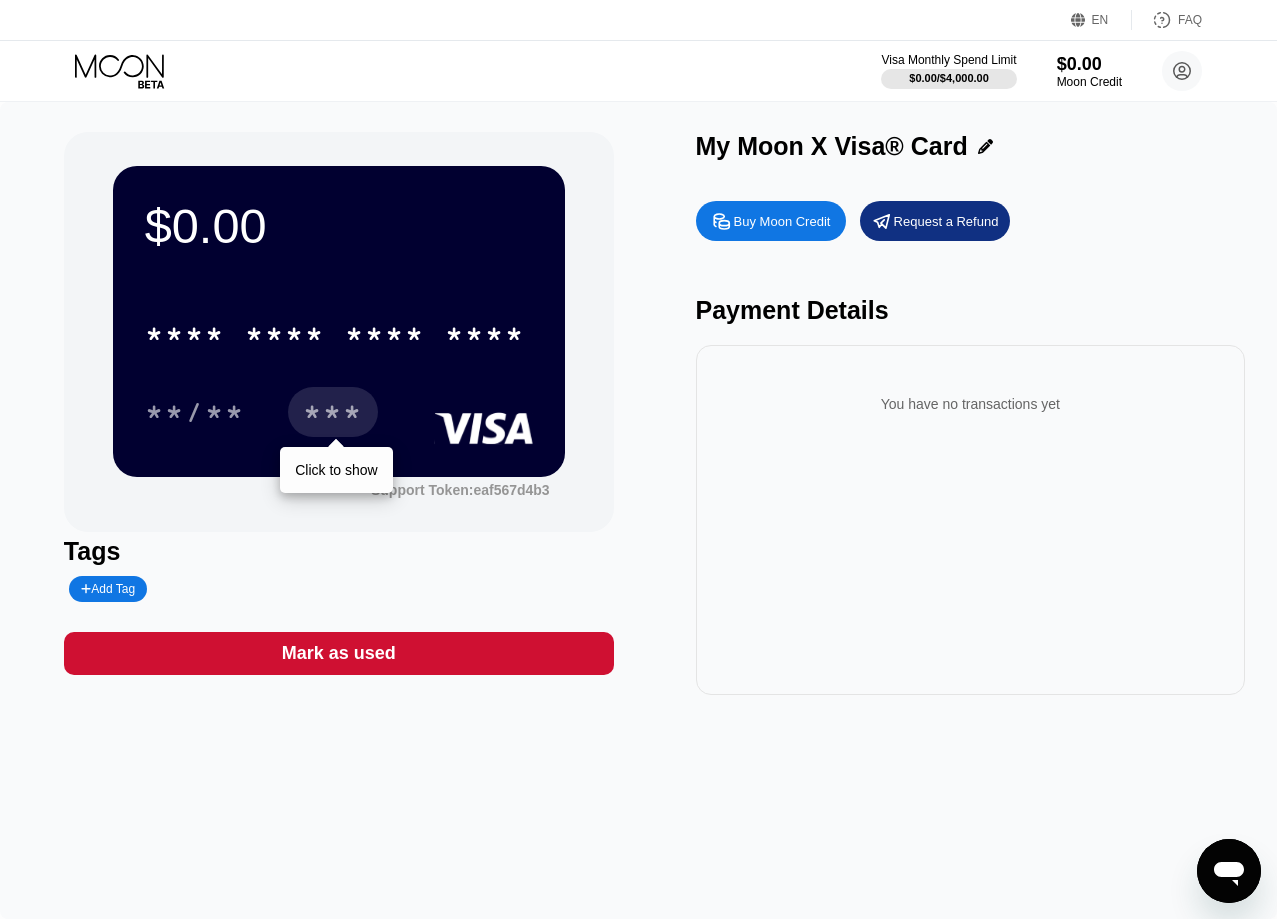 click on "Payment Details" at bounding box center (971, 310) 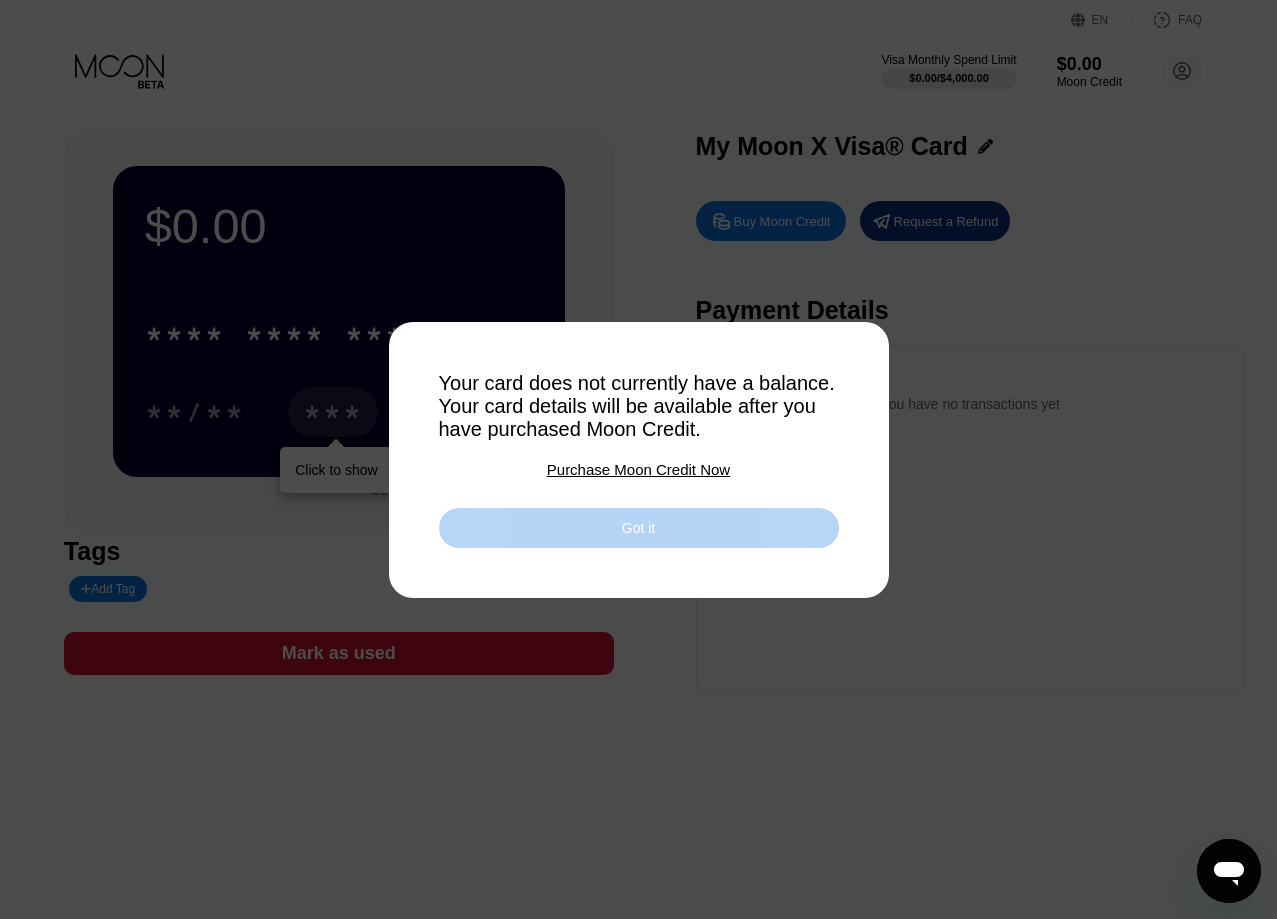 click on "Got it" at bounding box center (639, 528) 